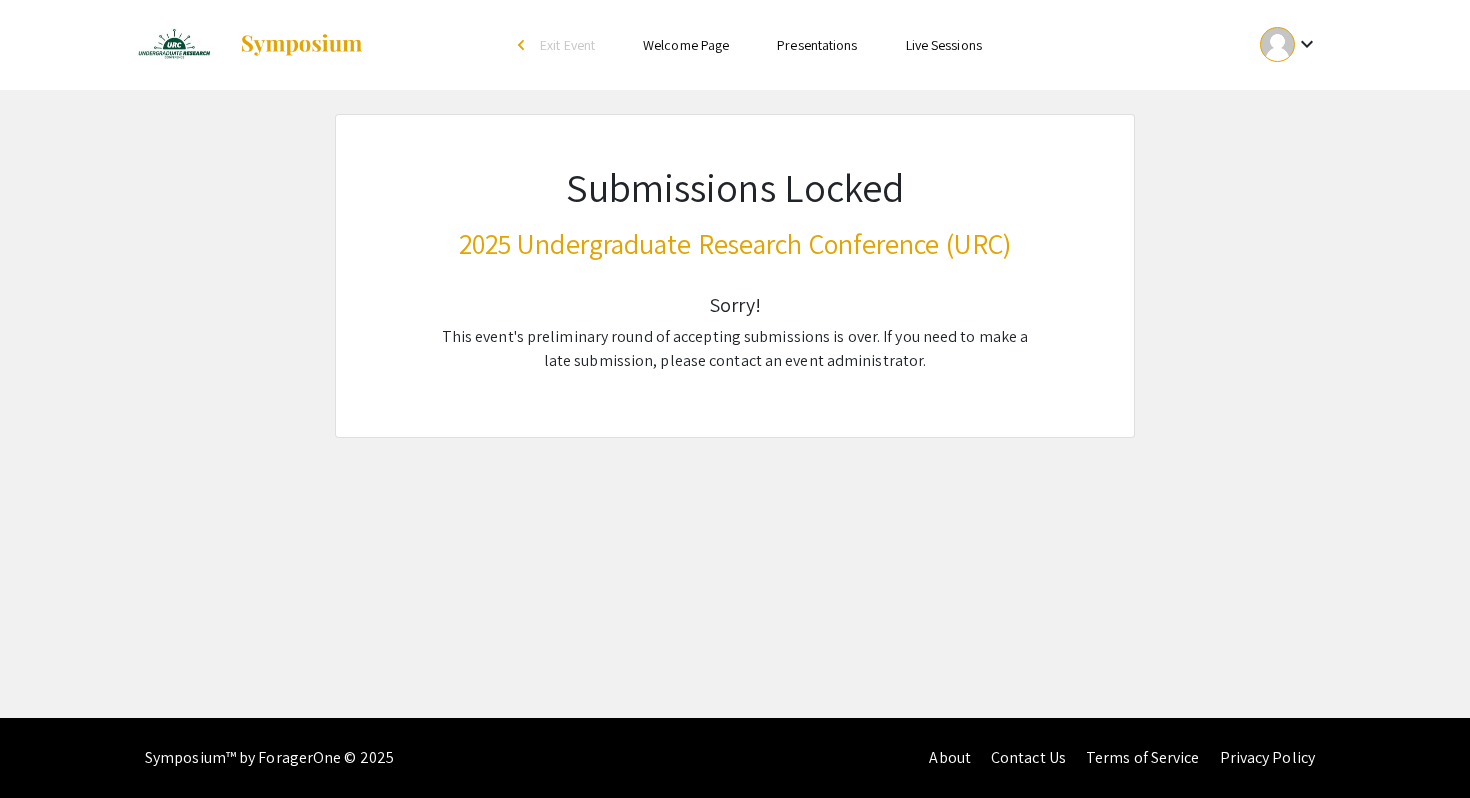 scroll, scrollTop: 0, scrollLeft: 0, axis: both 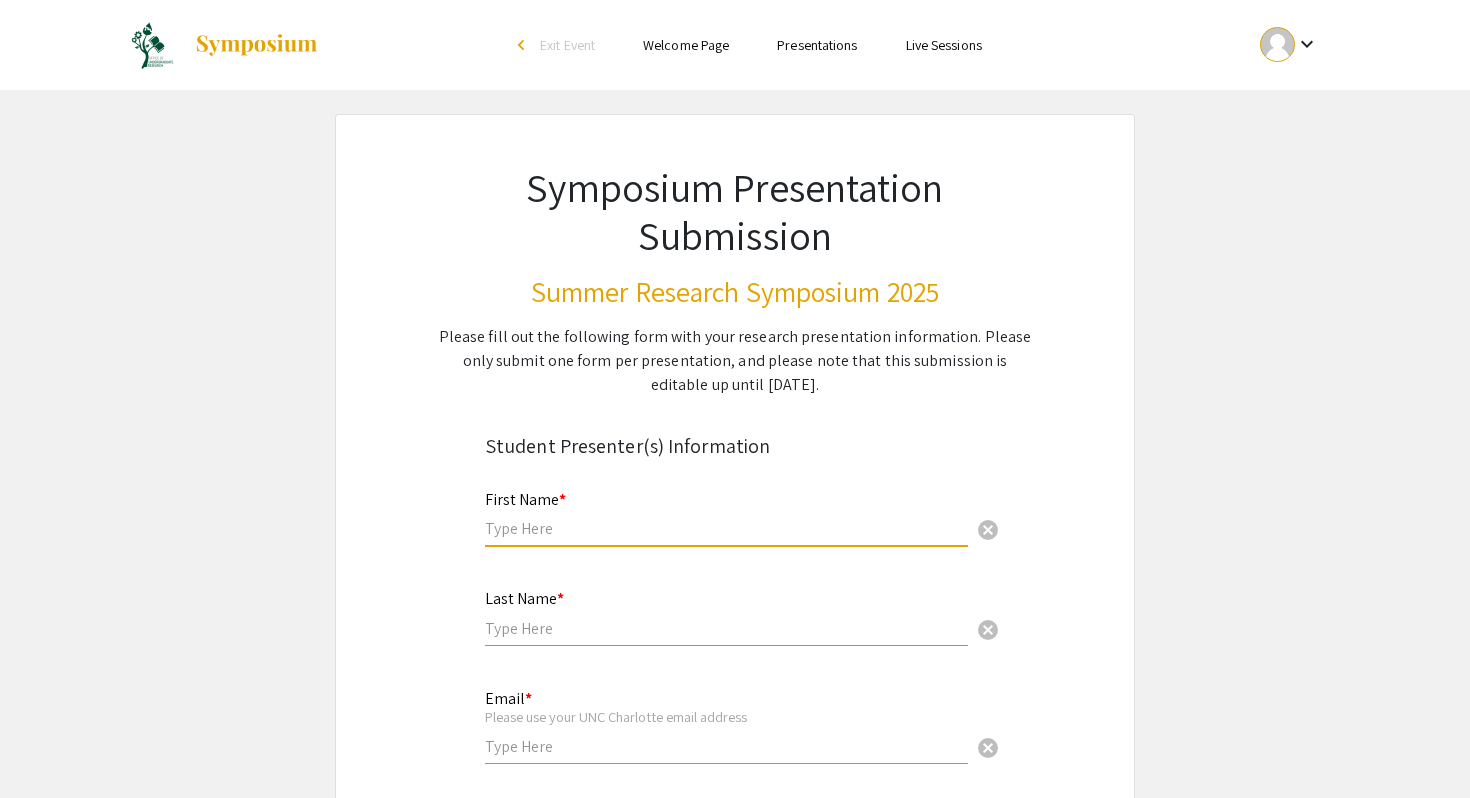 click at bounding box center [726, 528] 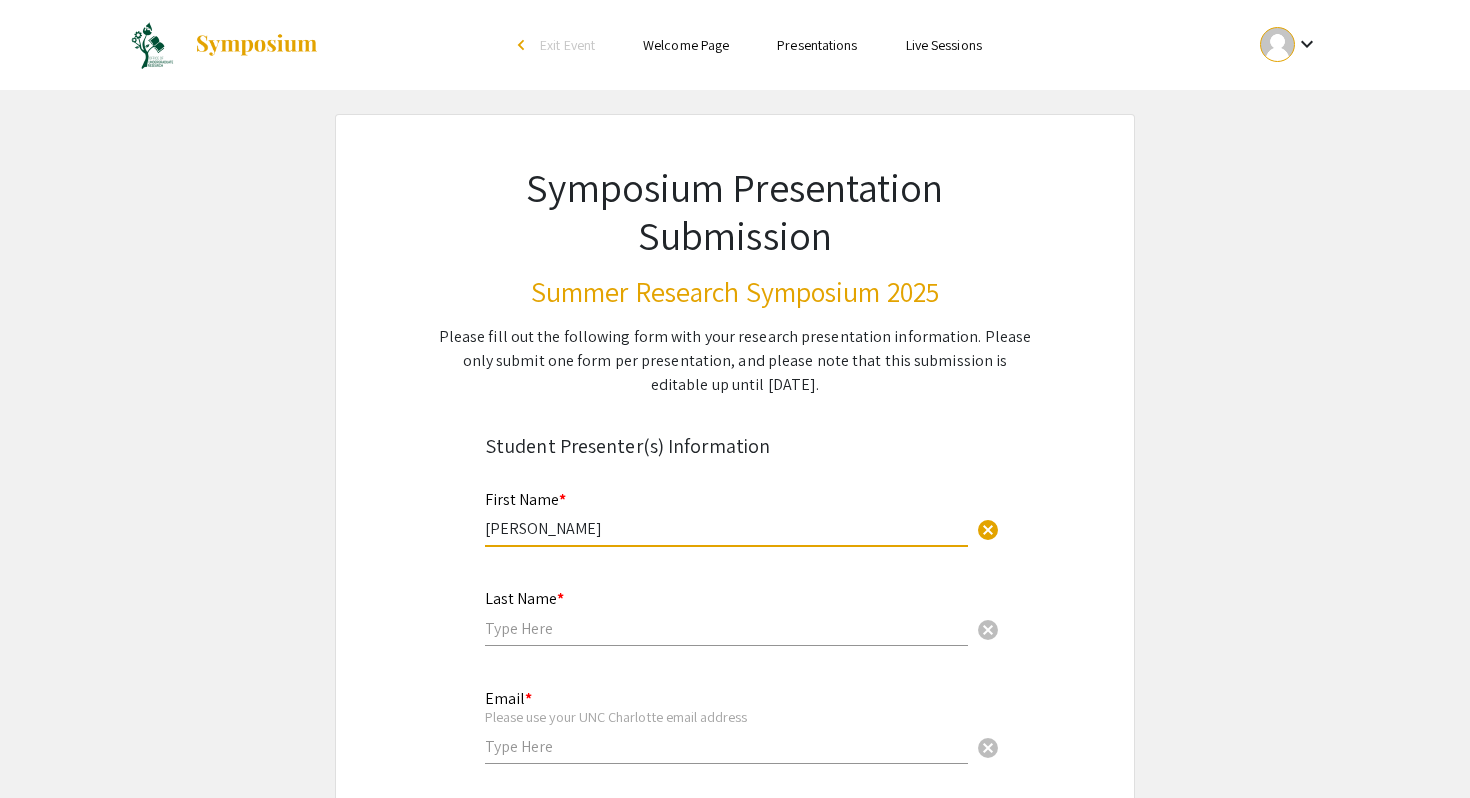 type on "Haley" 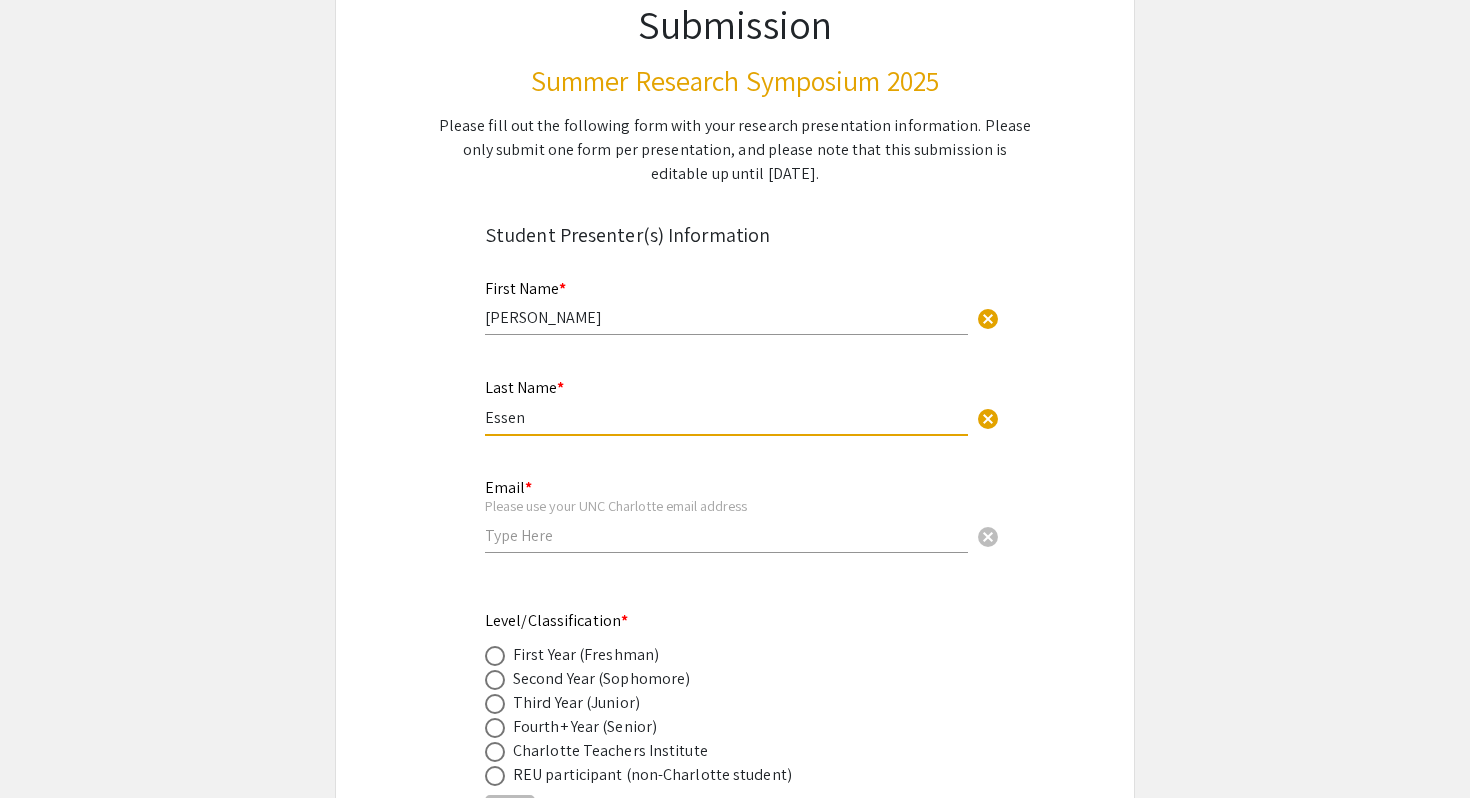 scroll, scrollTop: 283, scrollLeft: 0, axis: vertical 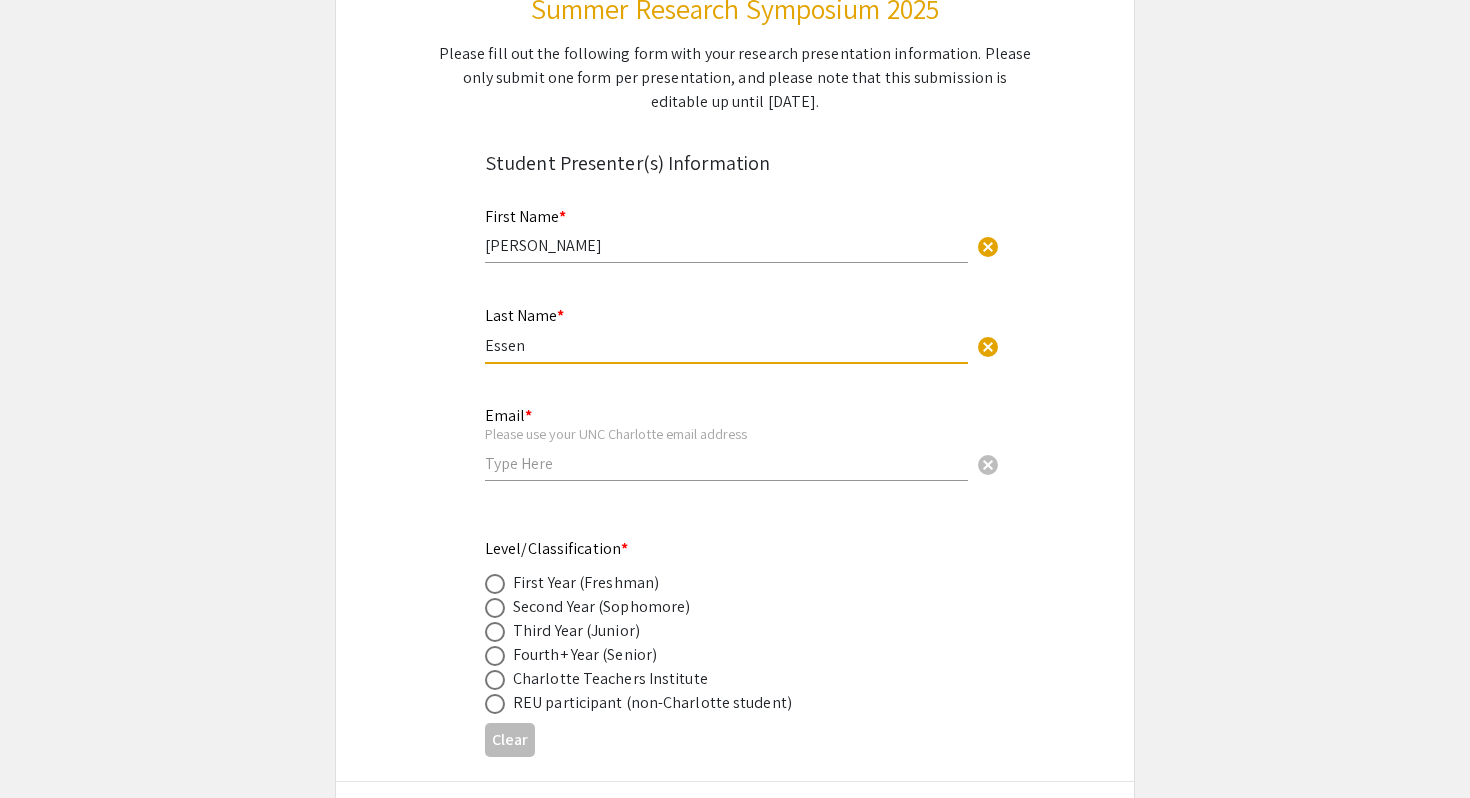 type on "Essen" 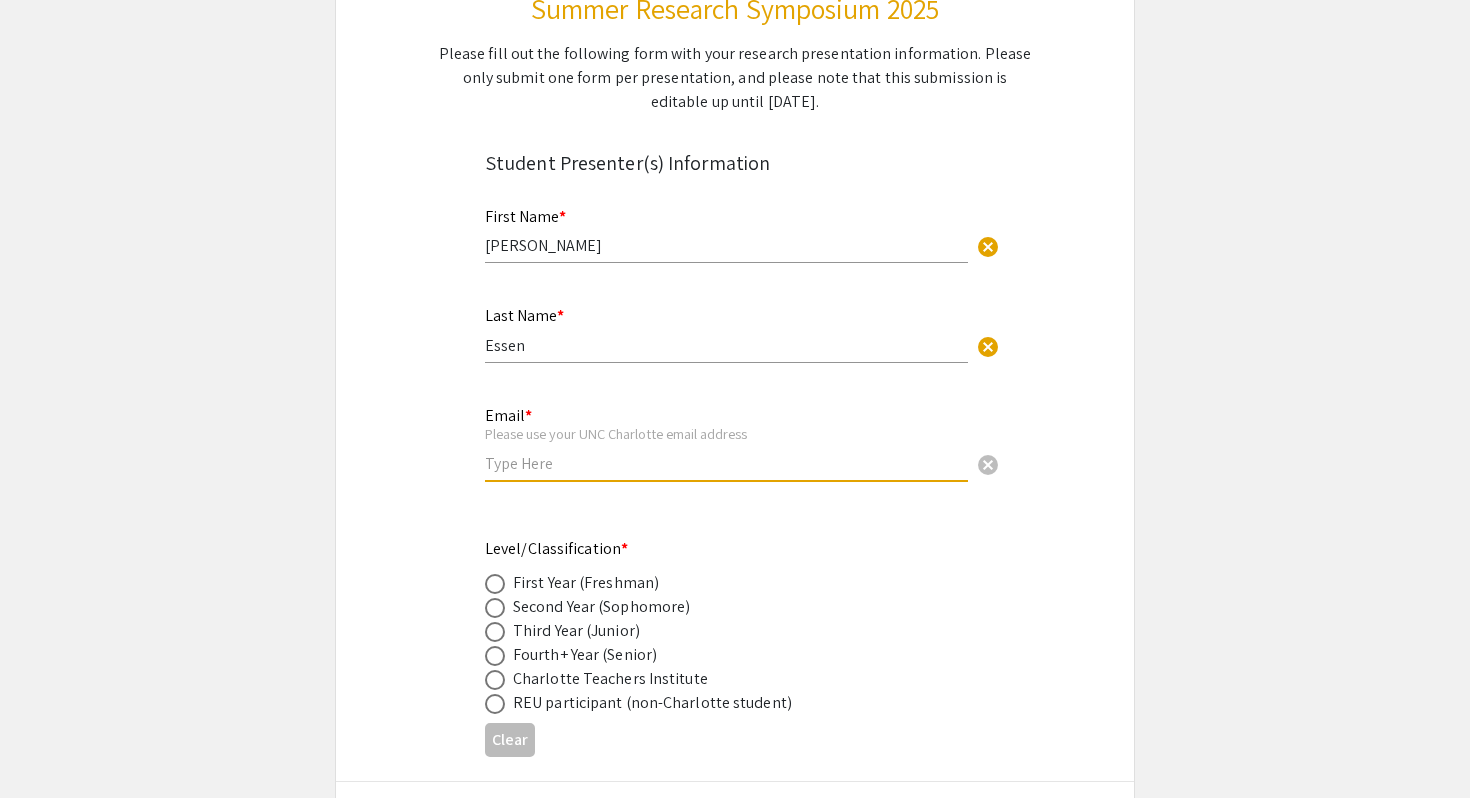 click at bounding box center [726, 463] 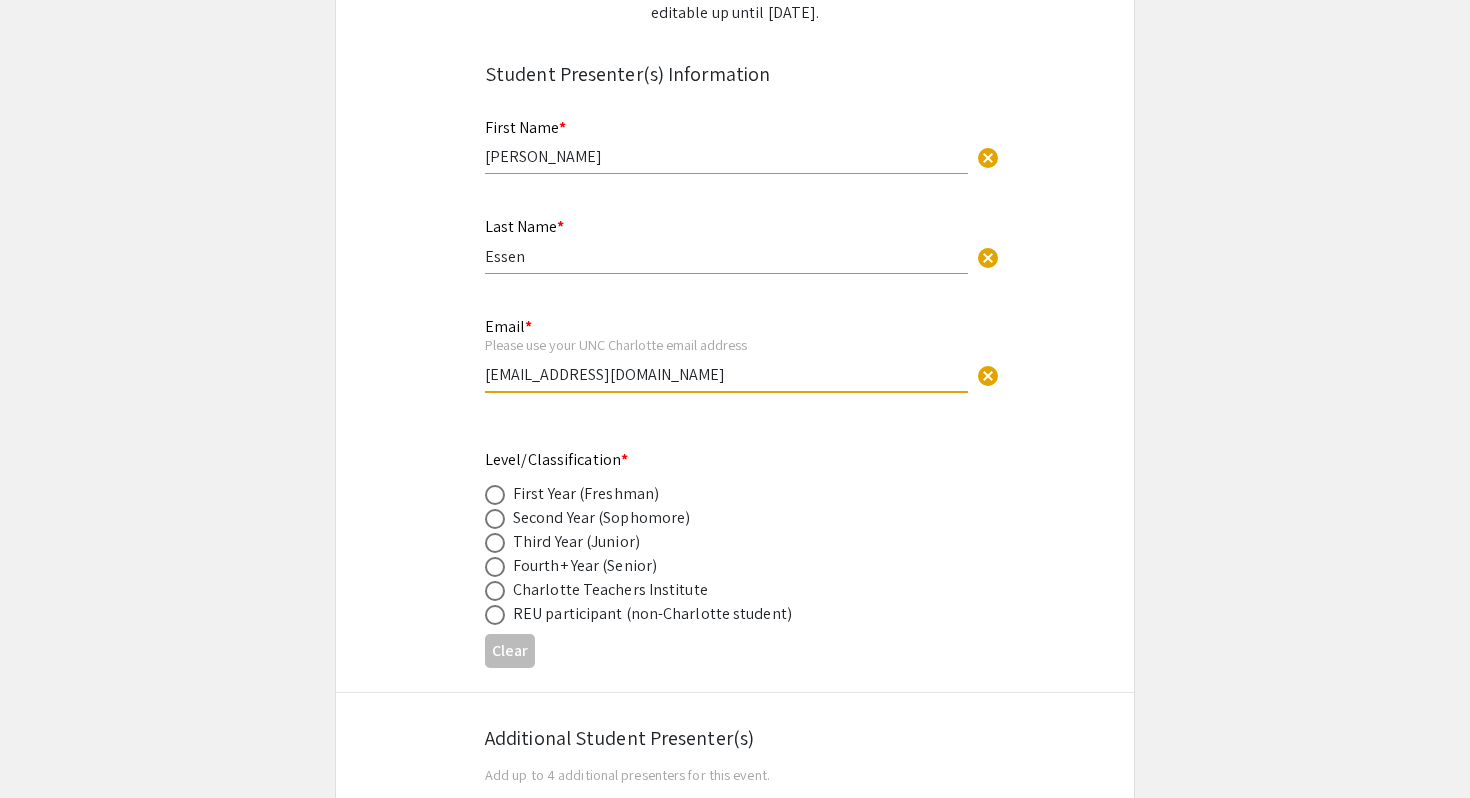scroll, scrollTop: 392, scrollLeft: 0, axis: vertical 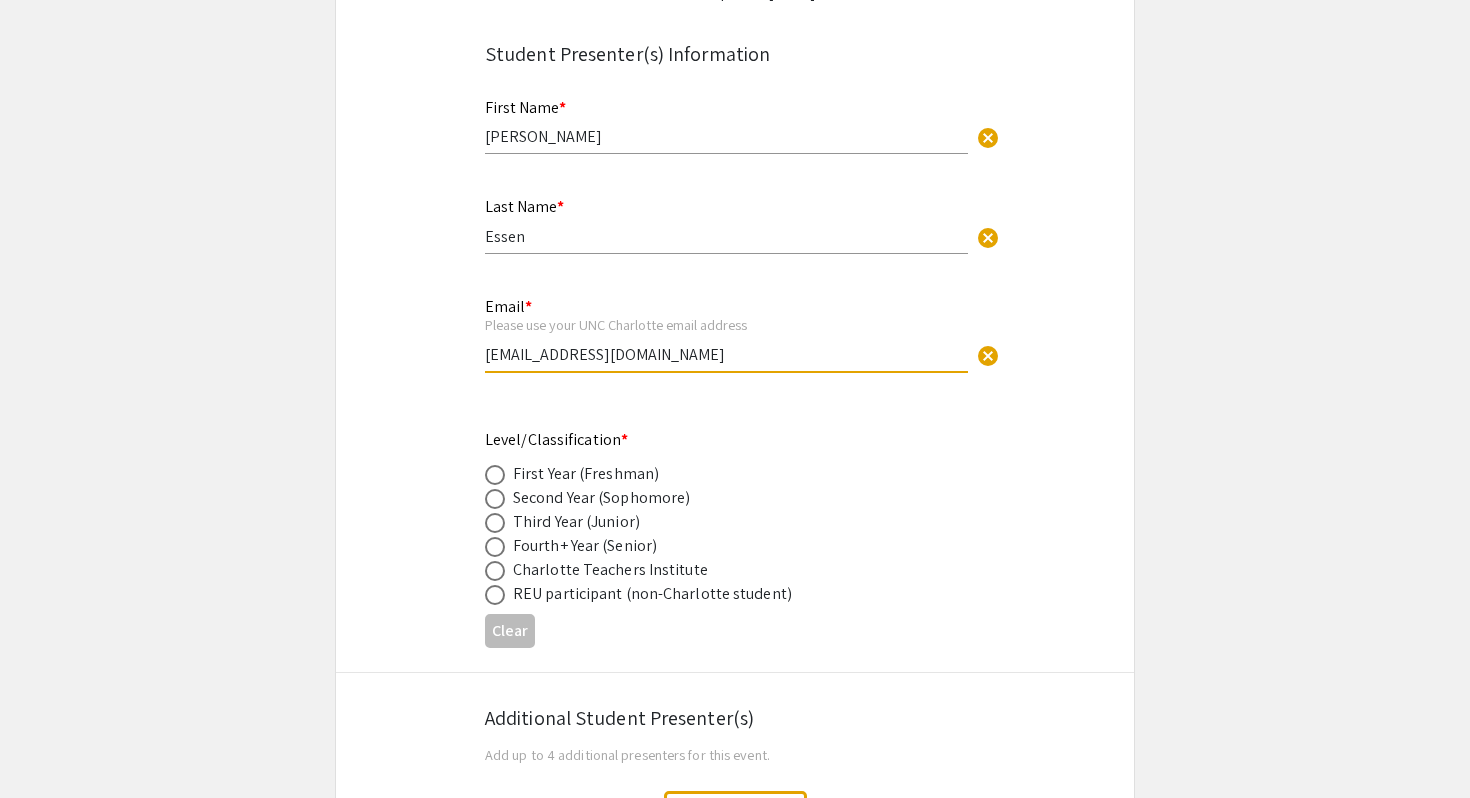 type on "hessen@charlotte.edu" 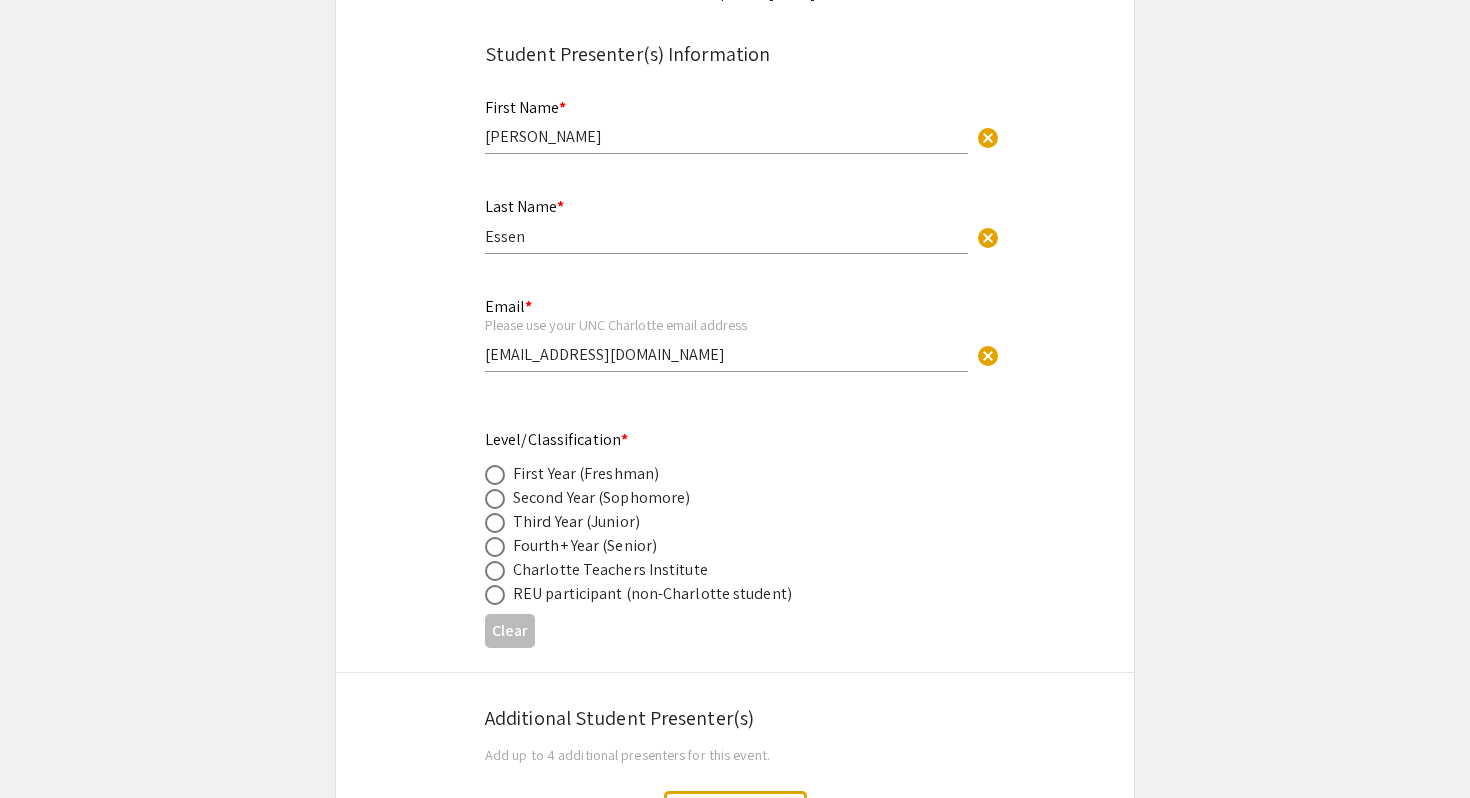 click on "First Name * Haley cancel This field is required. Last Name * Essen cancel This field is required. Email * Please use your UNC Charlotte email address hessen@charlotte.edu cancel This field is required. Level/Classification *   First Year (Freshman)   Second Year (Sophomore)   Third Year (Junior)   Fourth+ Year (Senior)   Charlotte Teachers Institute   REU participant (non-Charlotte student)  Clear" at bounding box center [735, 367] 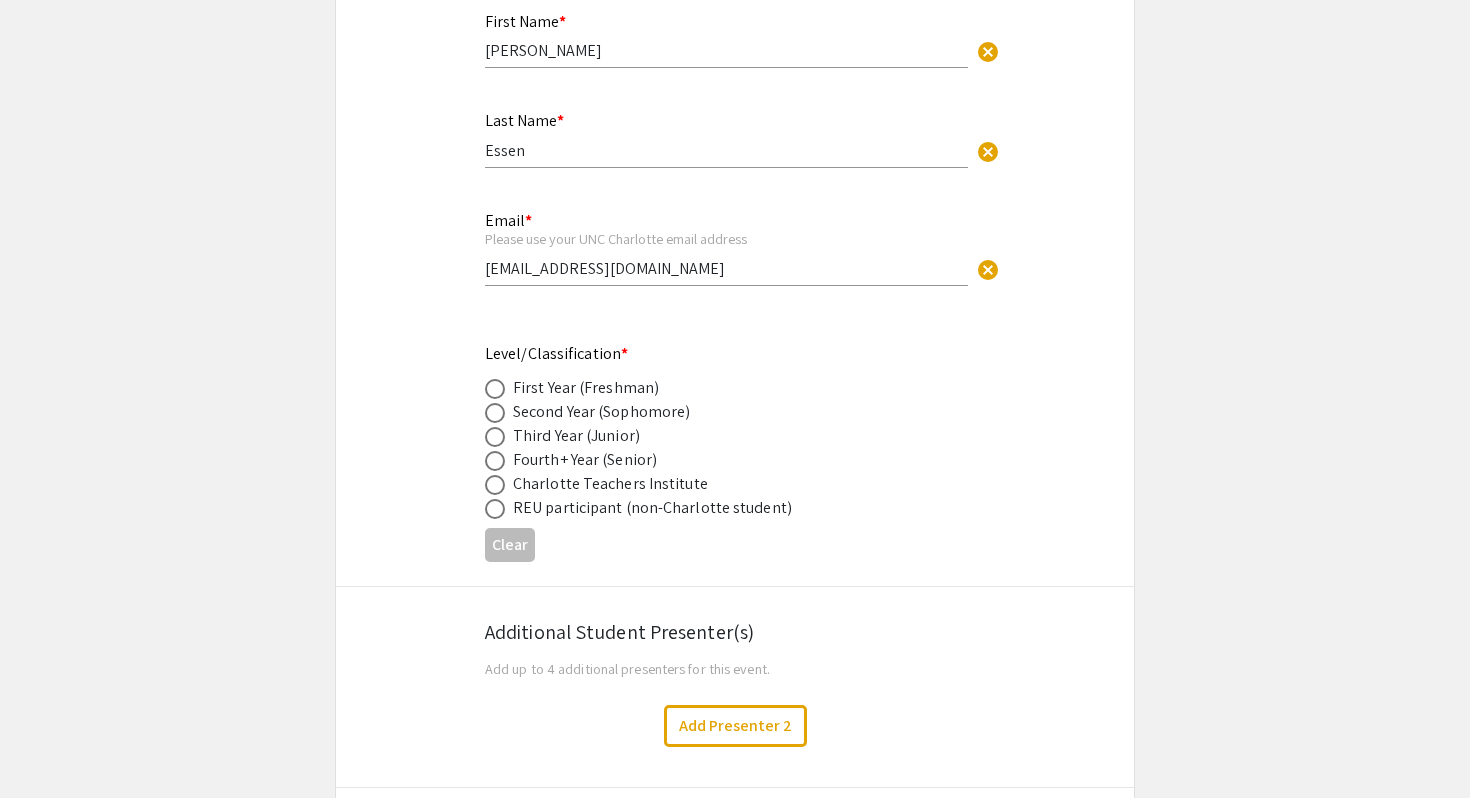 scroll, scrollTop: 488, scrollLeft: 0, axis: vertical 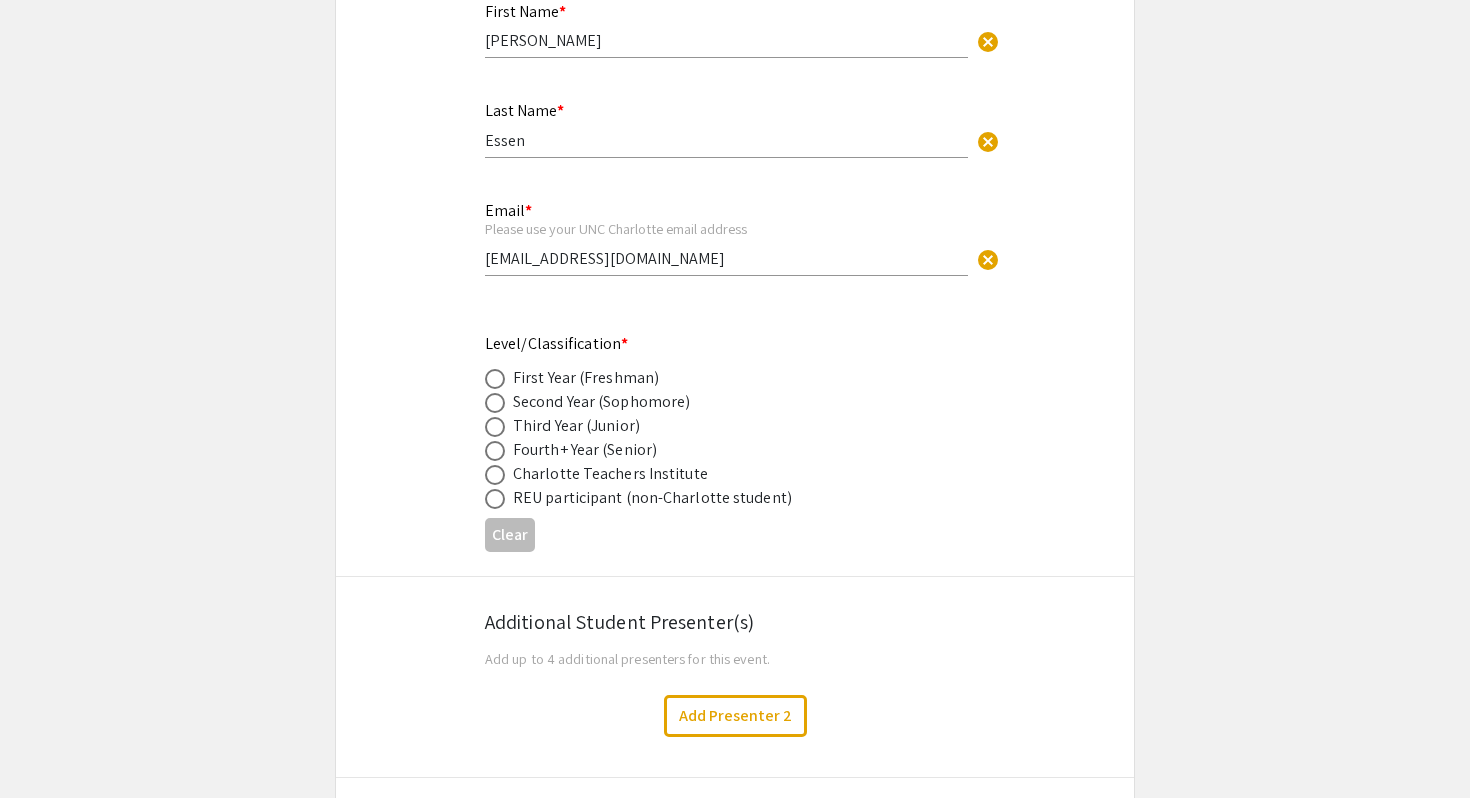 click on "Fourth+ Year (Senior)" 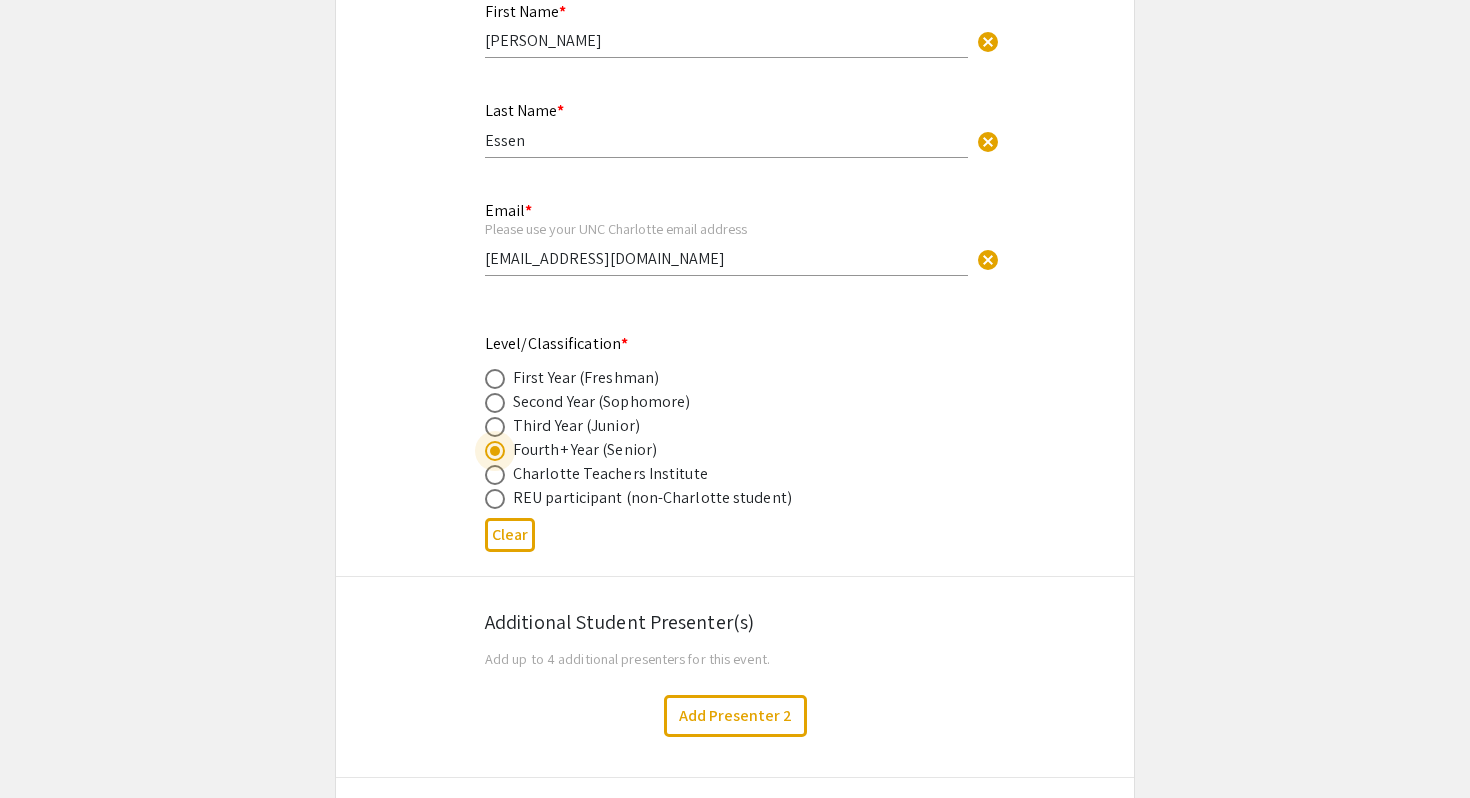 click at bounding box center [499, 426] 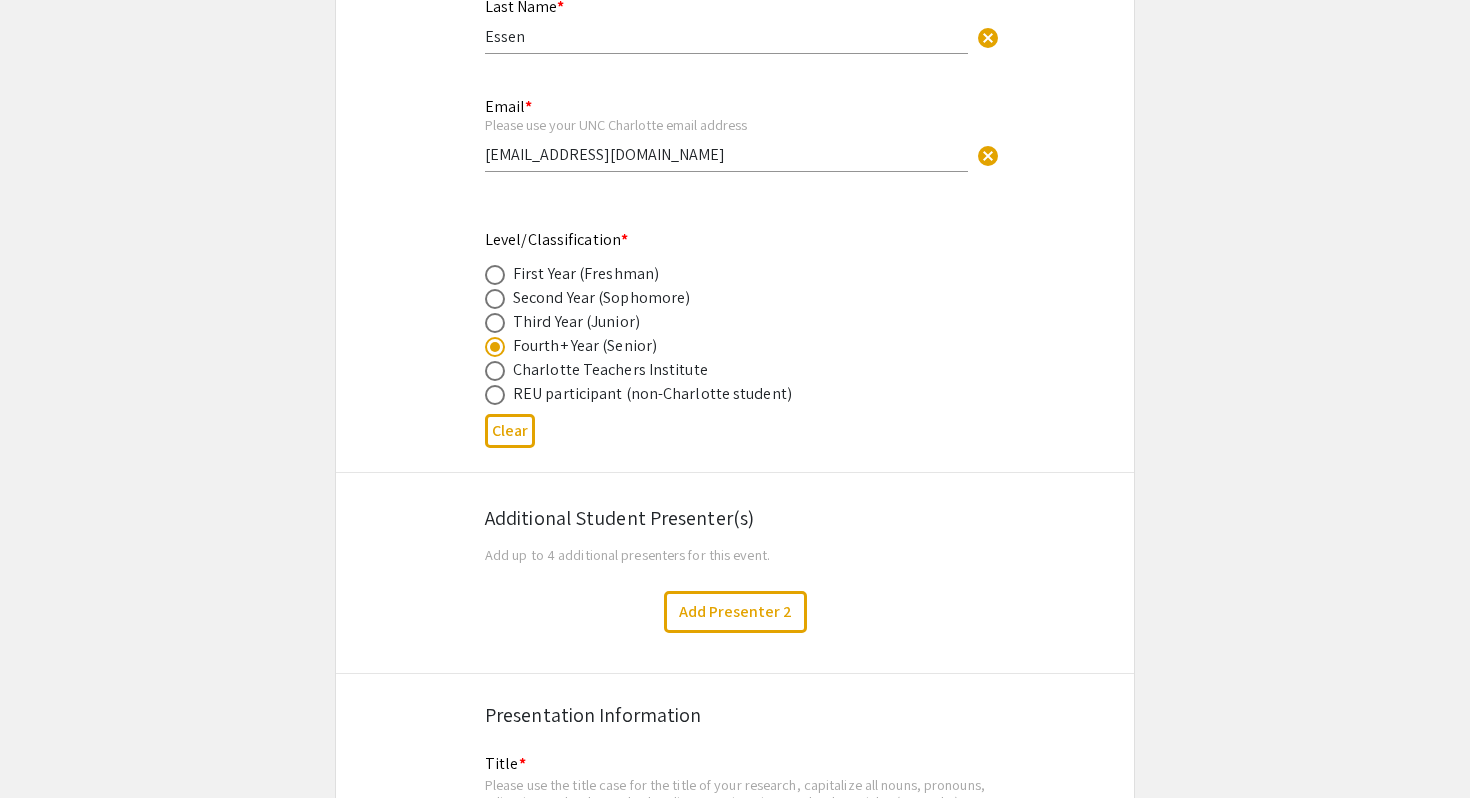 scroll, scrollTop: 609, scrollLeft: 0, axis: vertical 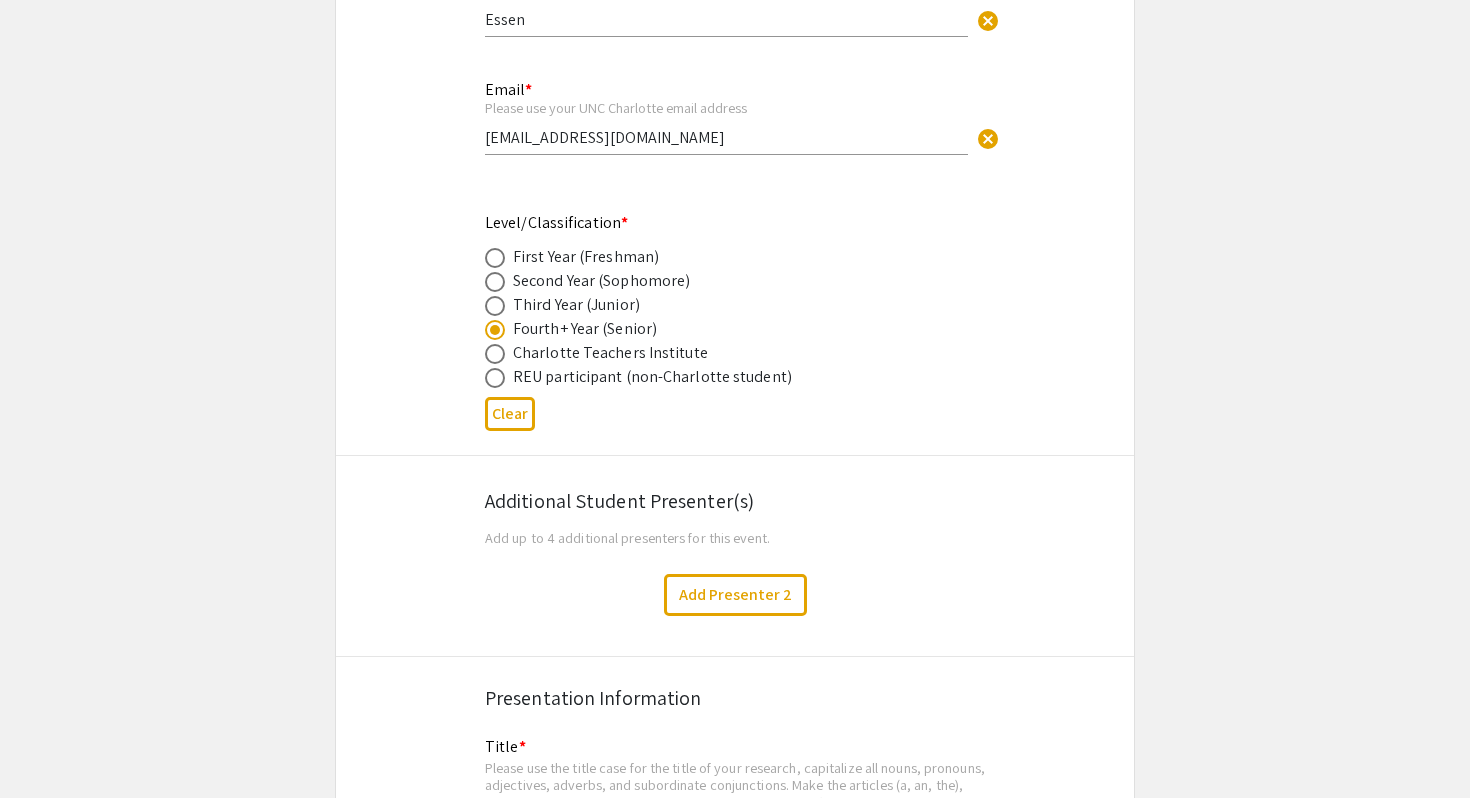 click at bounding box center (495, 306) 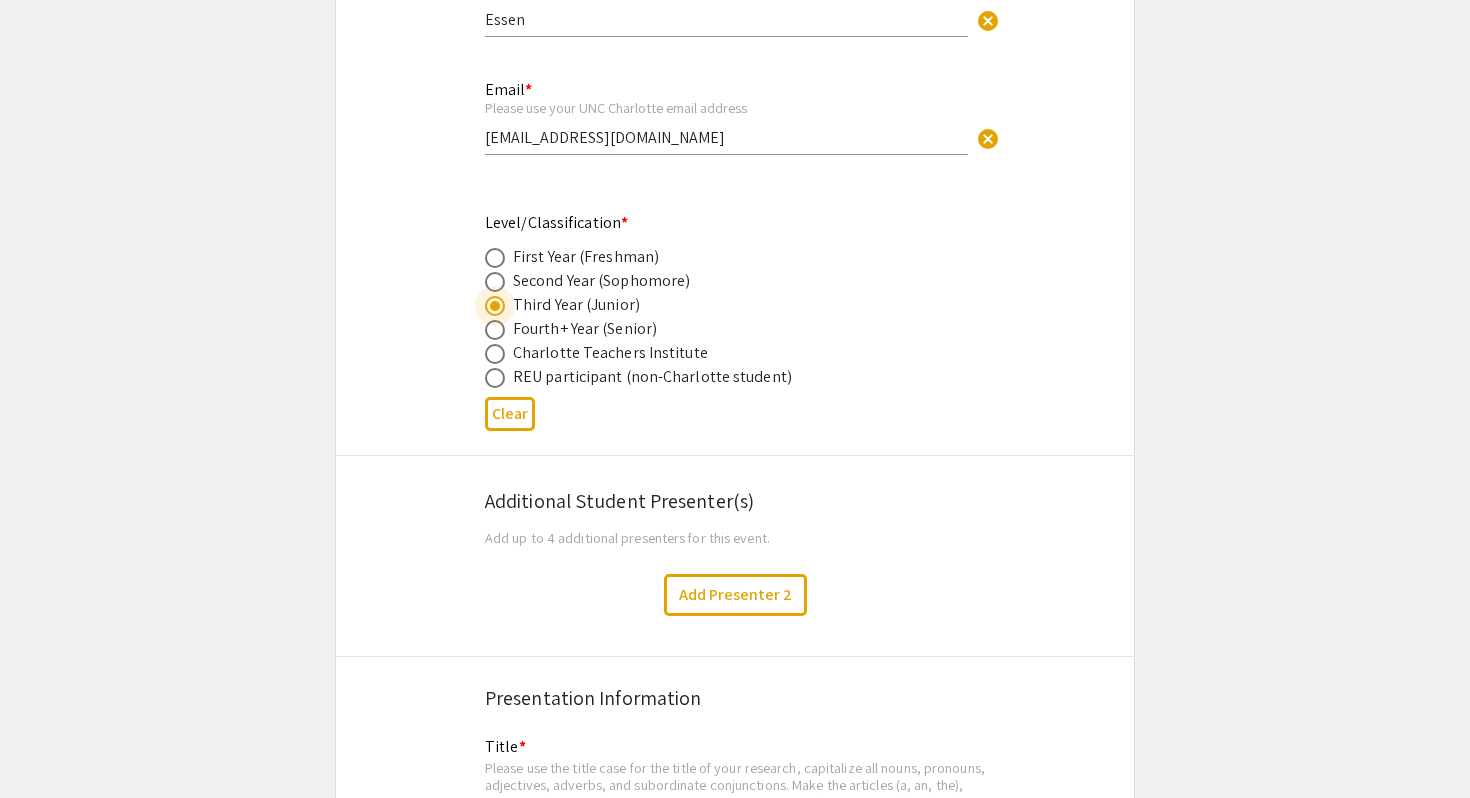 click on "Symposium Presentation Submission Summer Research Symposium 2025  Please fill out the following form with your research presentation information. Please only submit one form per presentation, and please note that this submission is editable up until July 21.   Student Presenter(s) Information  First Name * Haley cancel This field is required. Last Name * Essen cancel This field is required. Email * Please use your UNC Charlotte email address hessen@charlotte.edu cancel This field is required. Level/Classification *   First Year (Freshman)   Second Year (Sophomore)   Third Year (Junior)   Fourth+ Year (Senior)   Charlotte Teachers Institute   REU participant (non-Charlotte student)  Clear   Additional Student Presenter(s)  Add up to 4 additional presenters for this event.  Add Presenter 2  Presentation Information Title *                                 This field is required. Abstract or Description *                                                                             This field is required. * *" 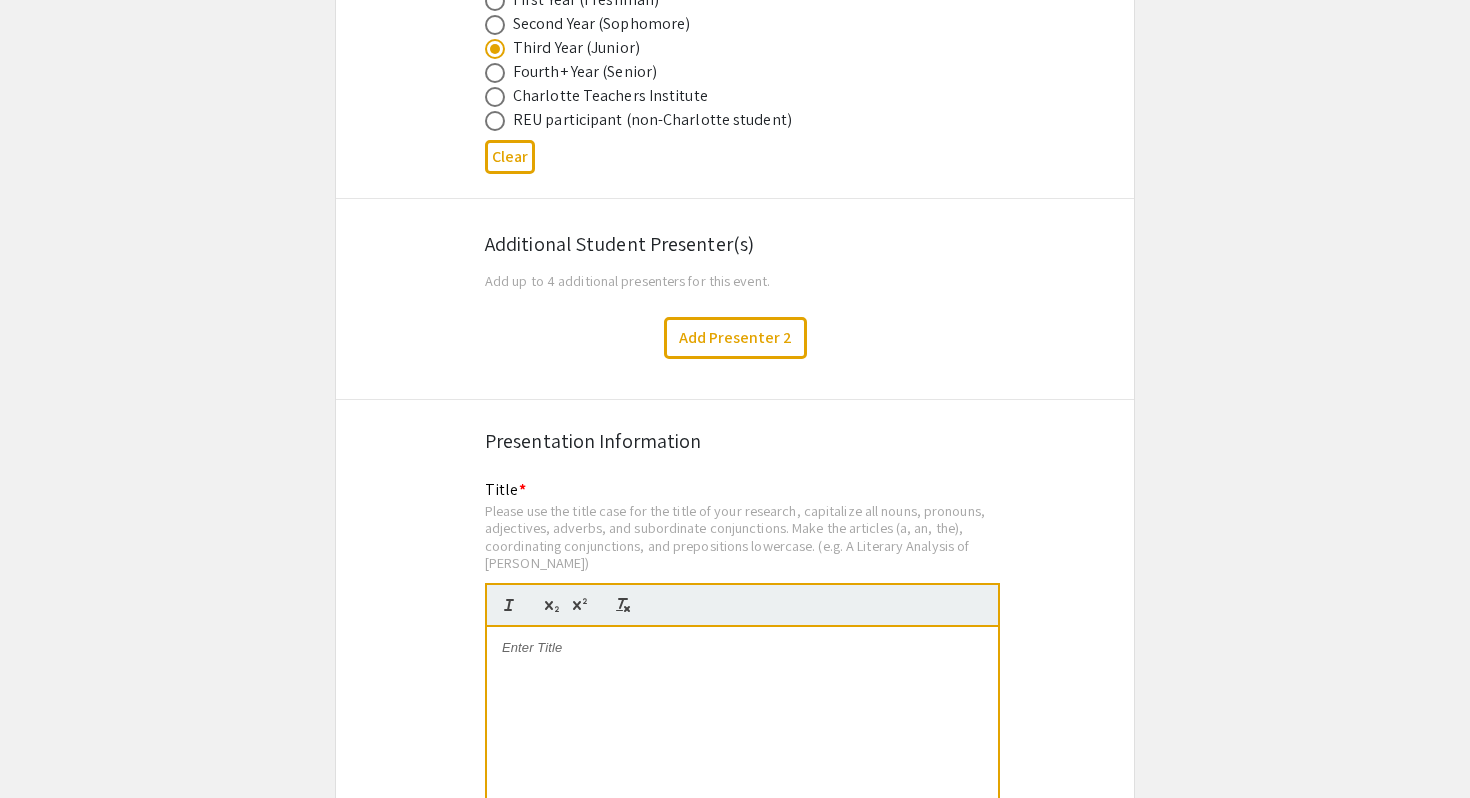 scroll, scrollTop: 909, scrollLeft: 0, axis: vertical 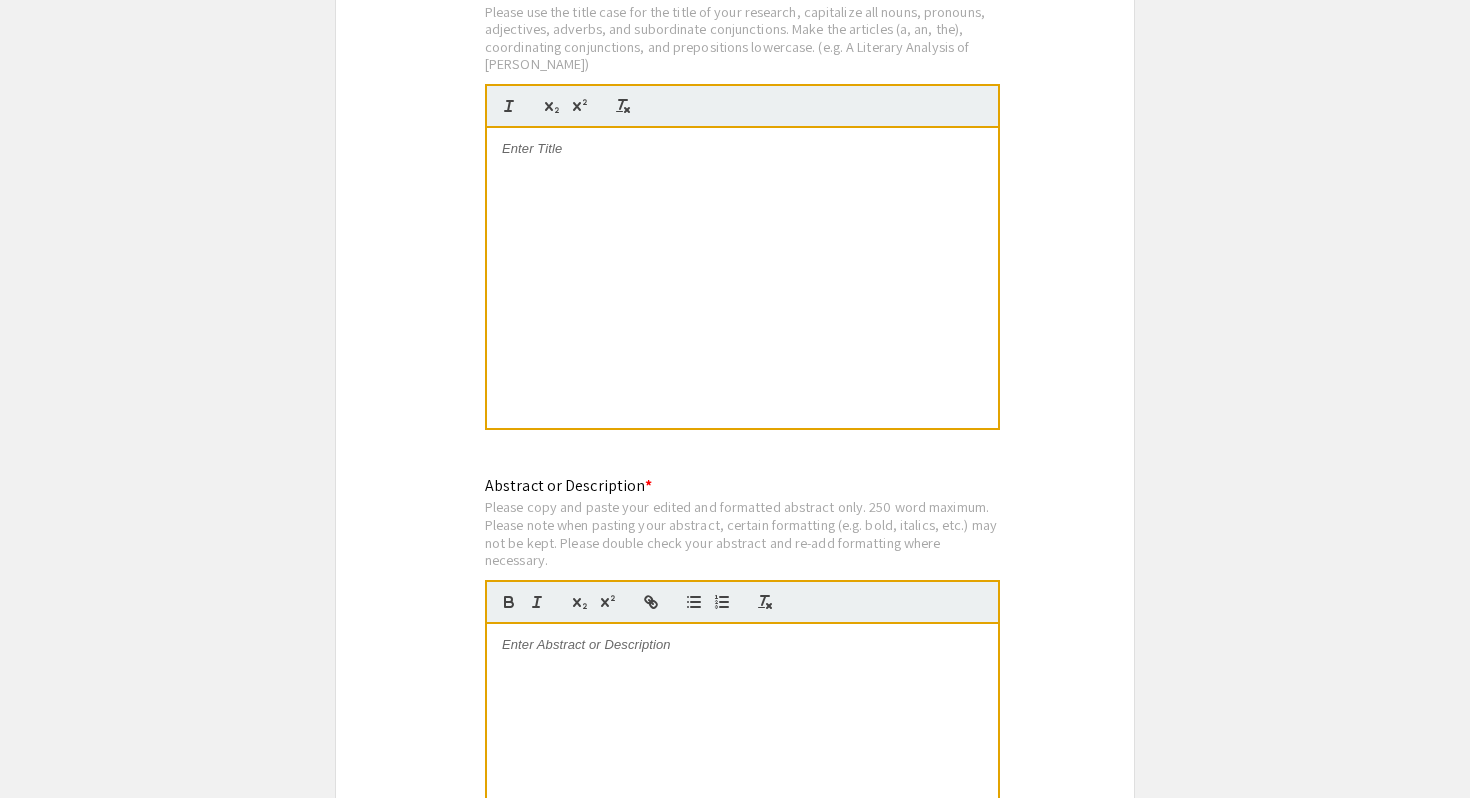 click at bounding box center [742, 278] 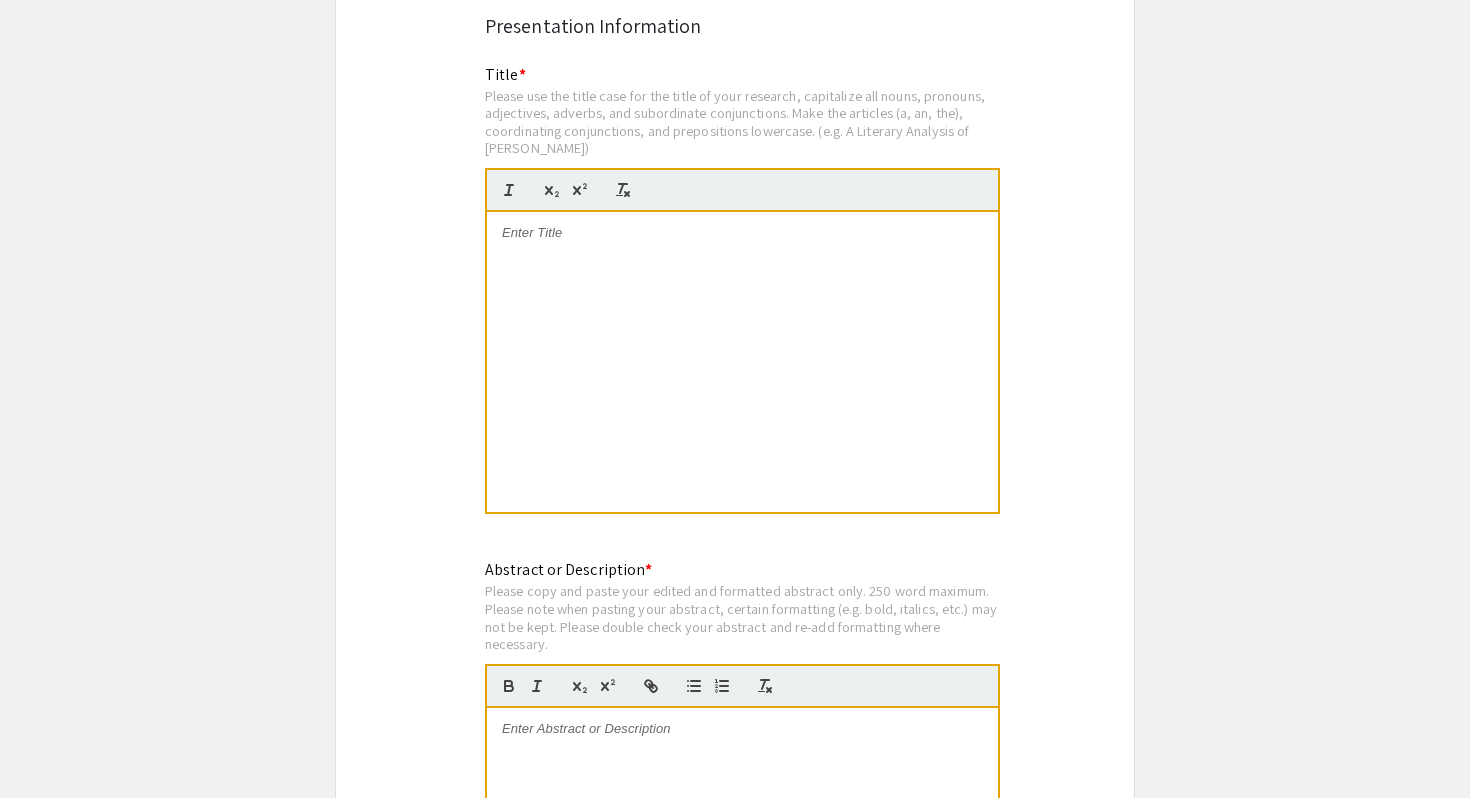 scroll, scrollTop: 1265, scrollLeft: 0, axis: vertical 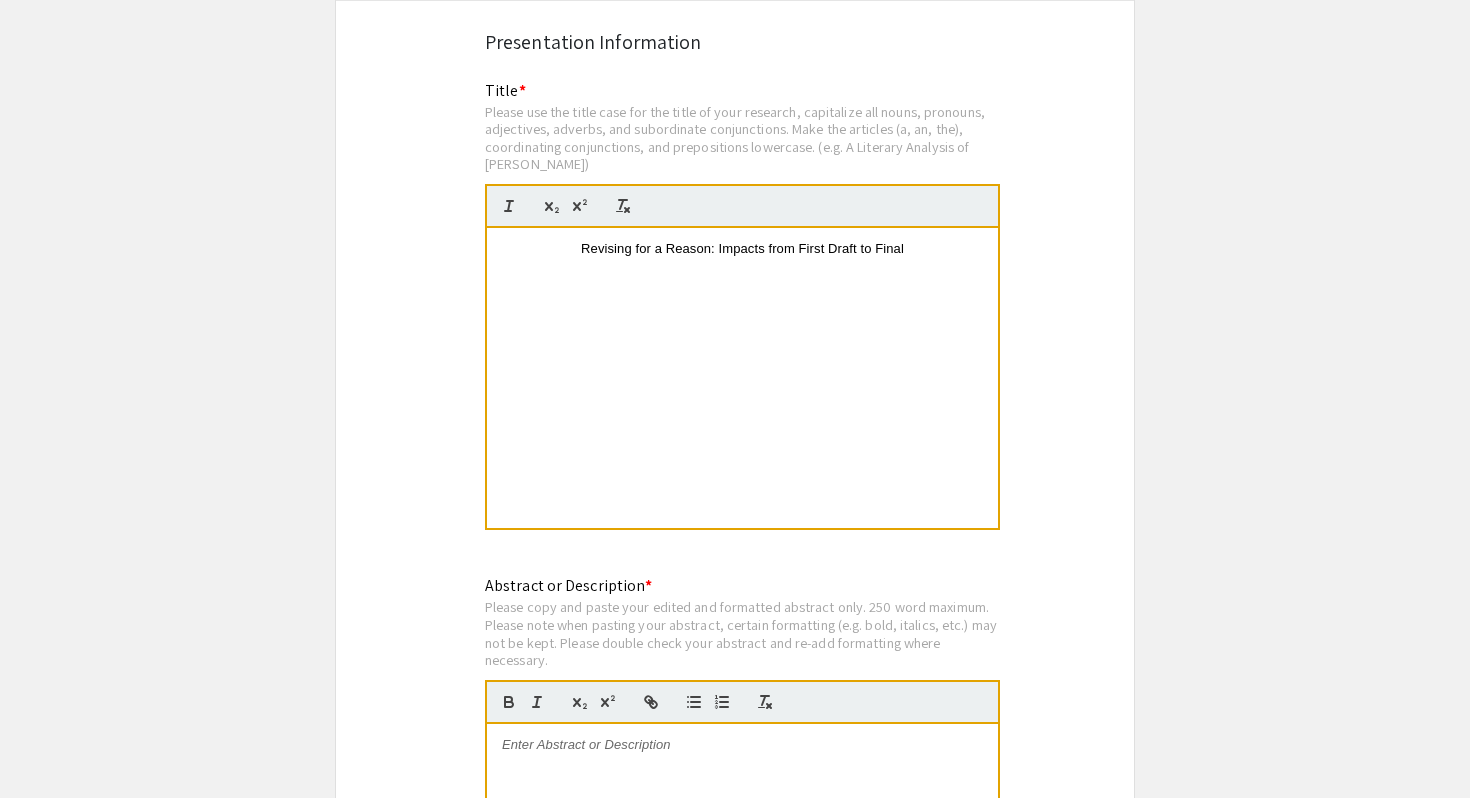 click on "Revising for a Reason: Impacts from First Draft to Final" at bounding box center [742, 248] 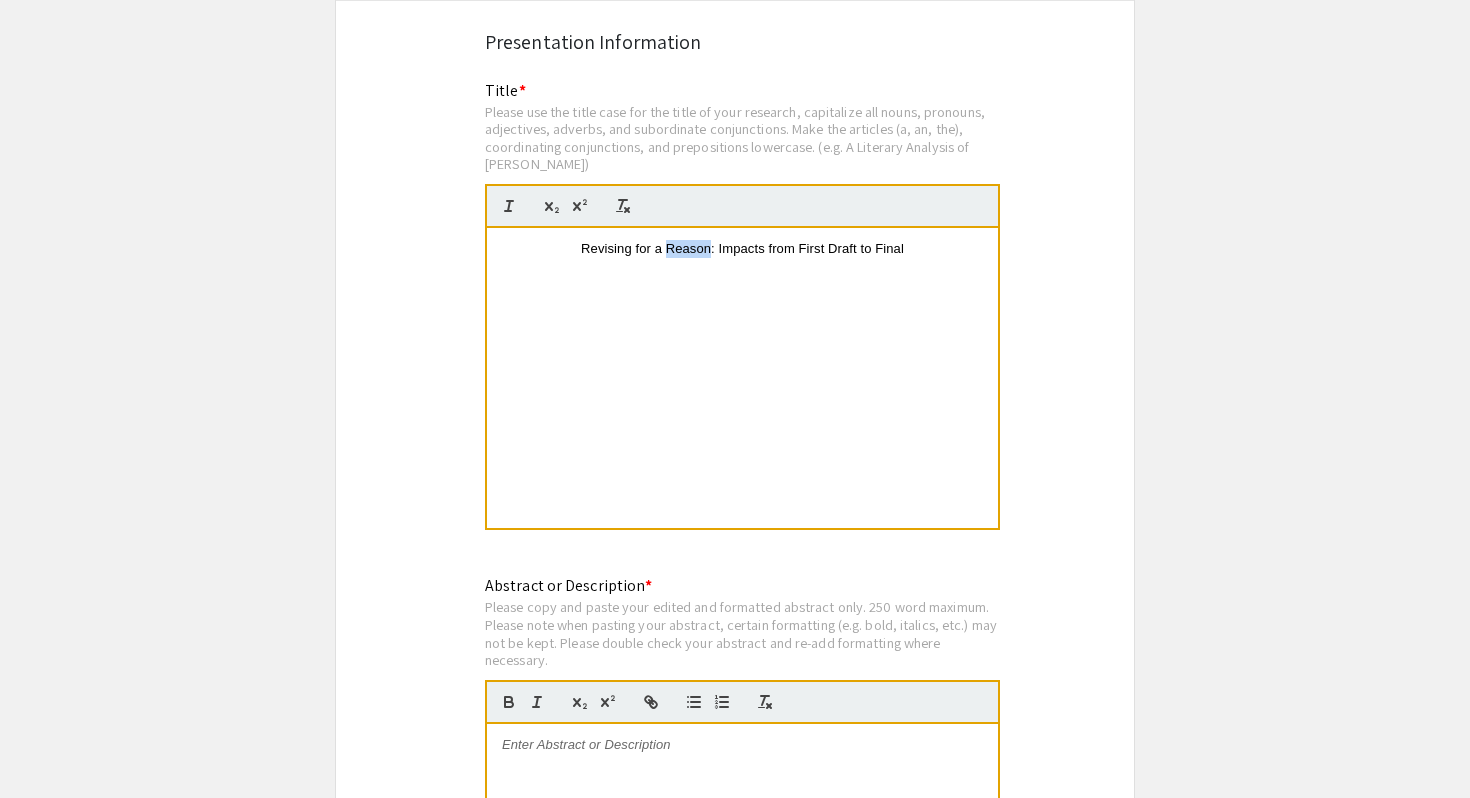 click on "Revising for a Reason: Impacts from First Draft to Final" at bounding box center [742, 248] 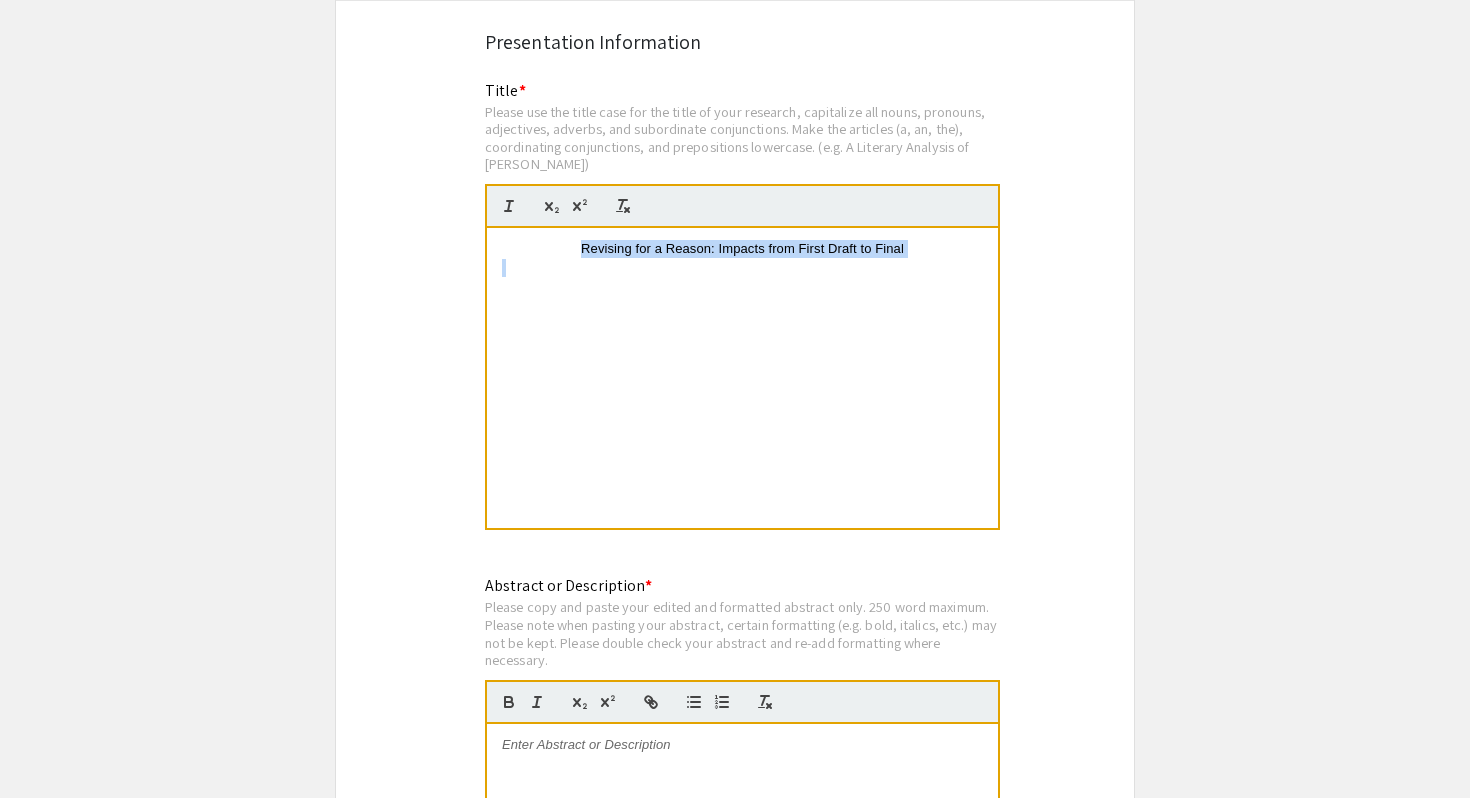 click on "Revising for a Reason: Impacts from First Draft to Final" at bounding box center [742, 248] 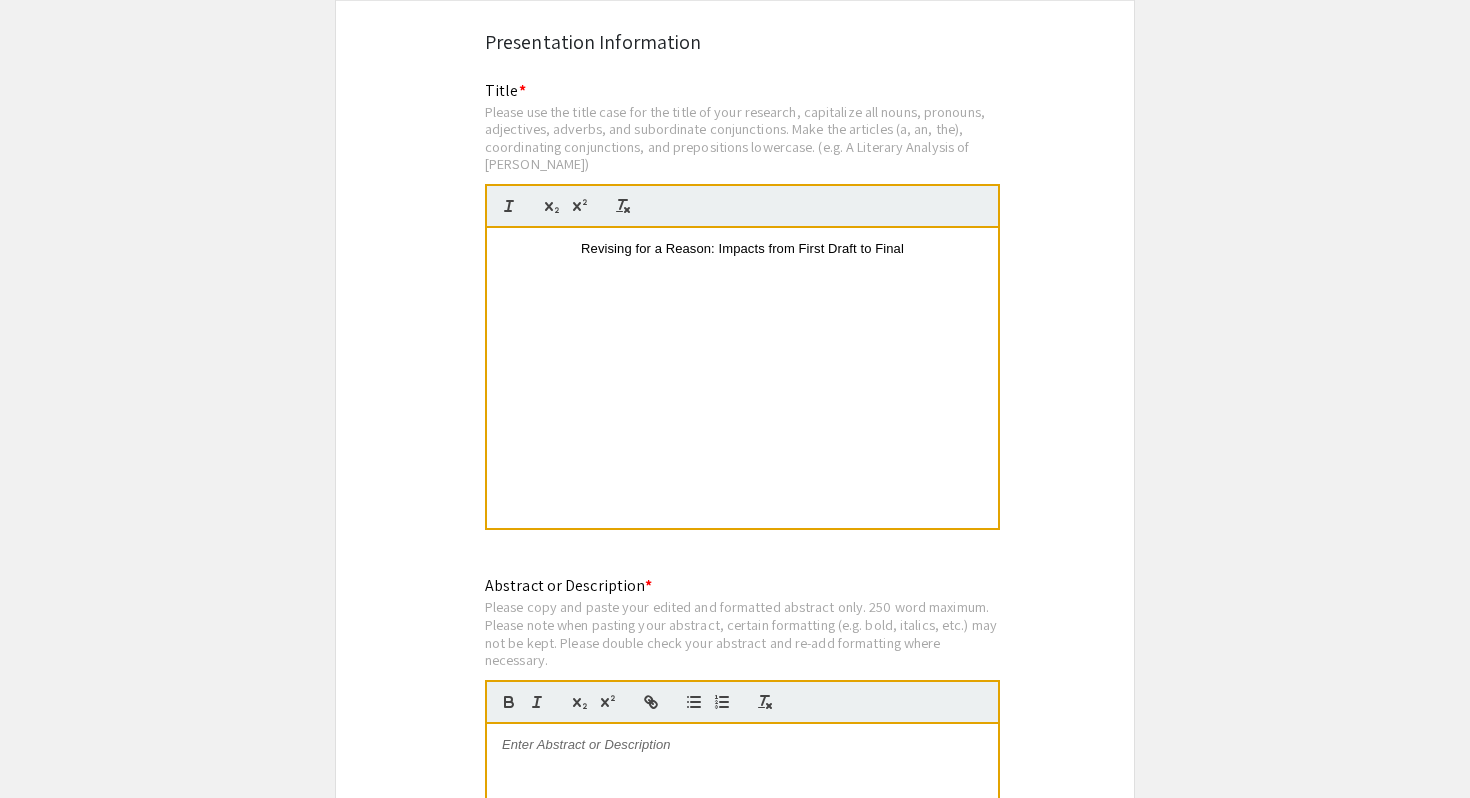 click on "Revising for a Reason: Impacts from First Draft to Final" at bounding box center (742, 378) 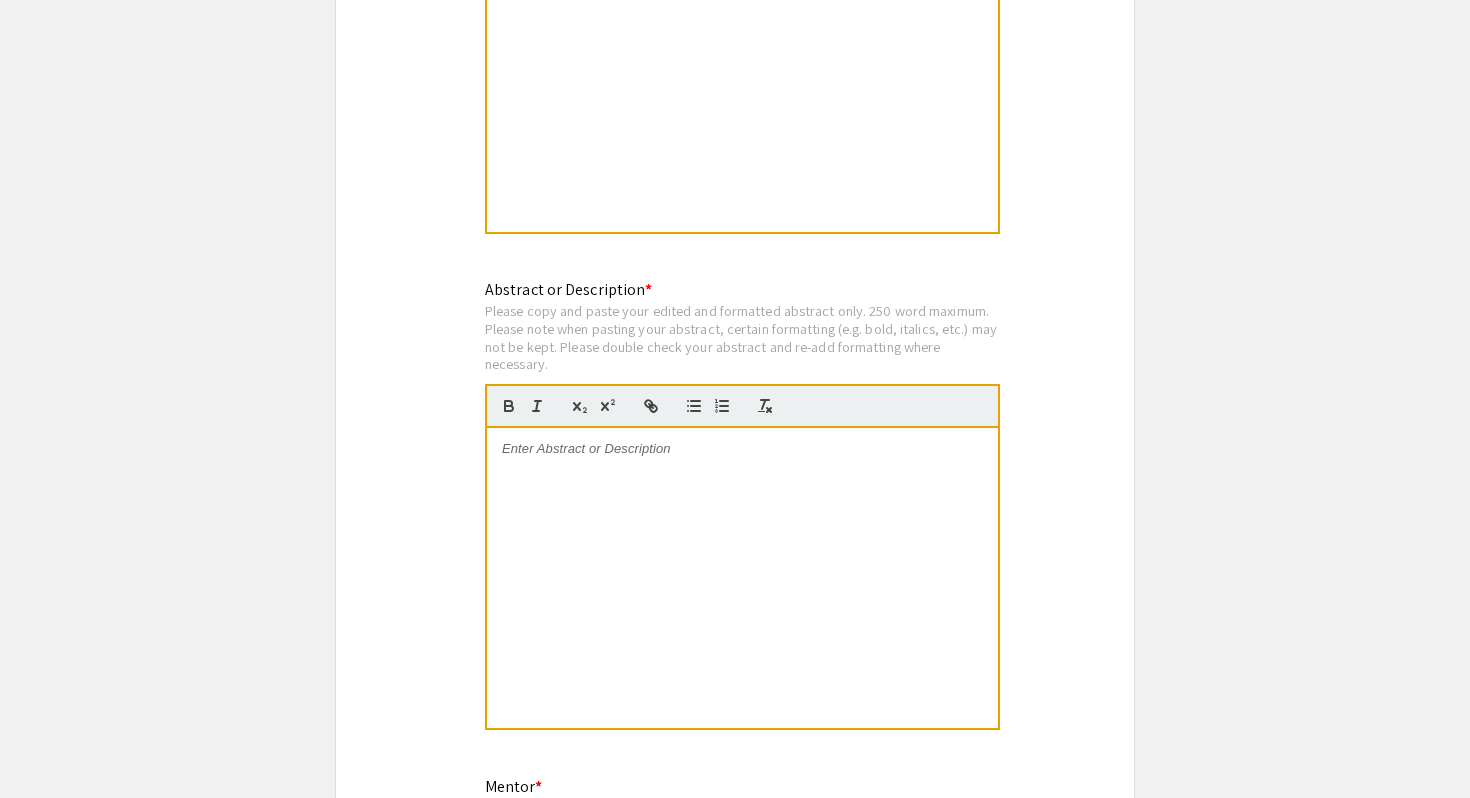 click at bounding box center (742, 578) 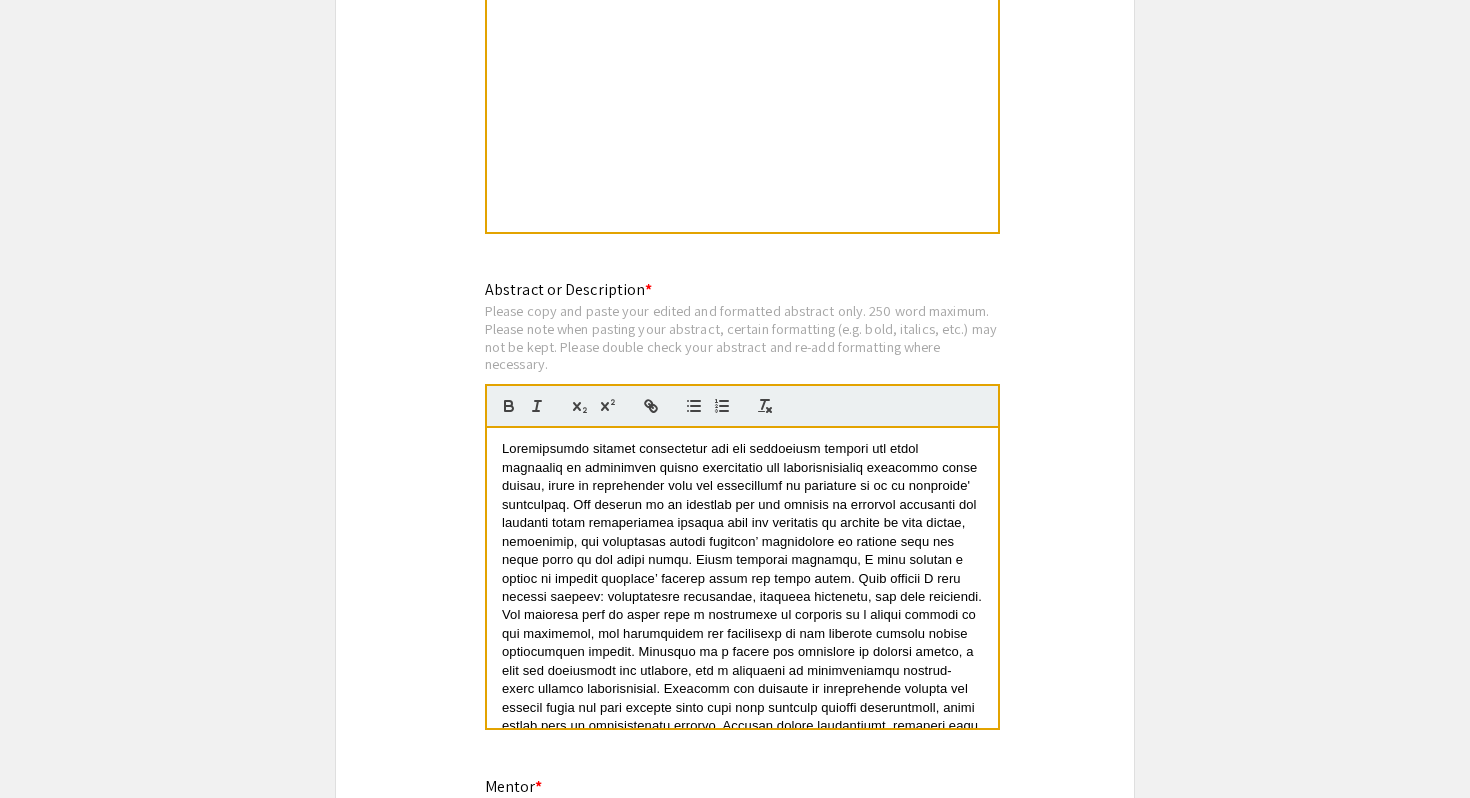 scroll, scrollTop: 0, scrollLeft: 0, axis: both 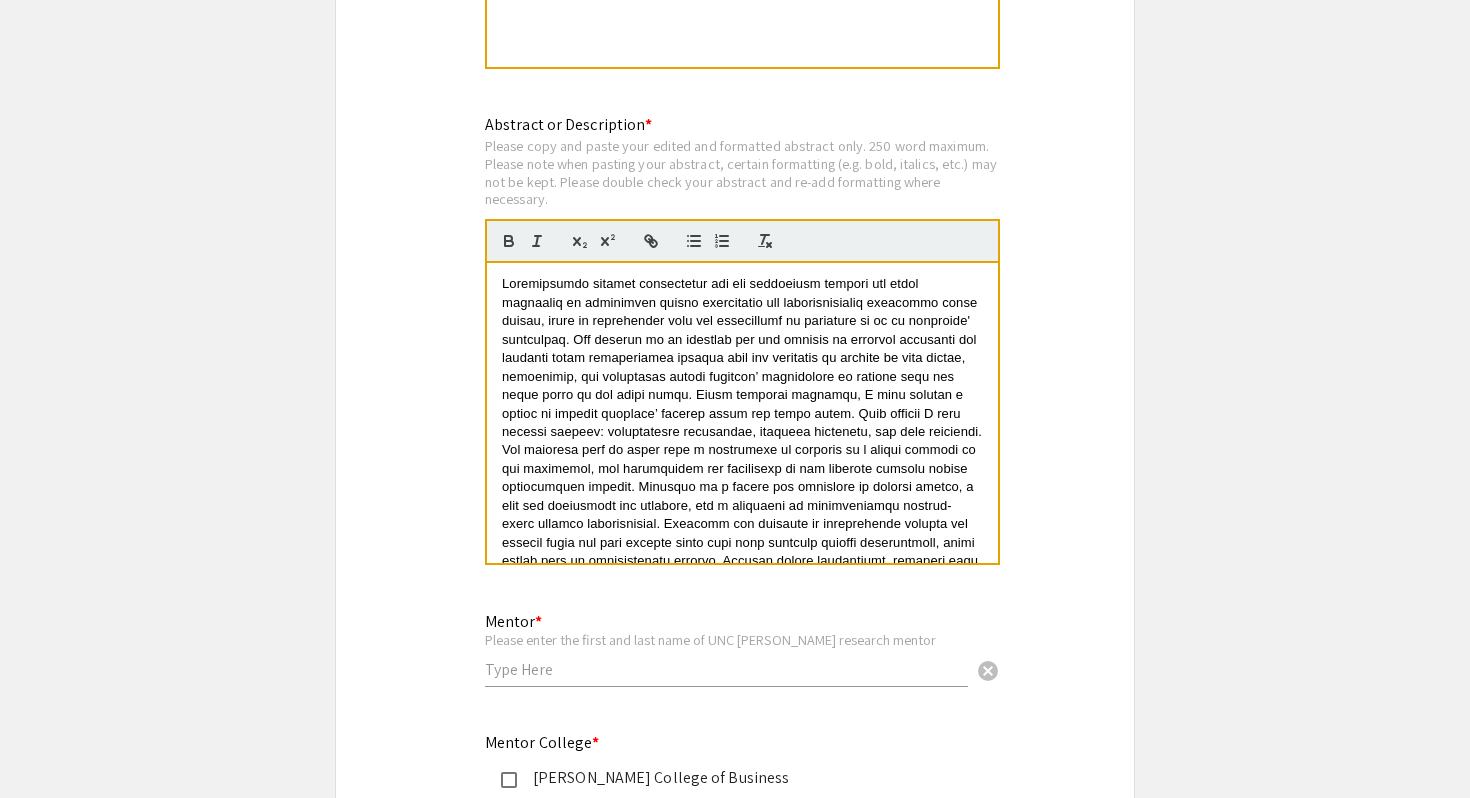 click at bounding box center [744, 449] 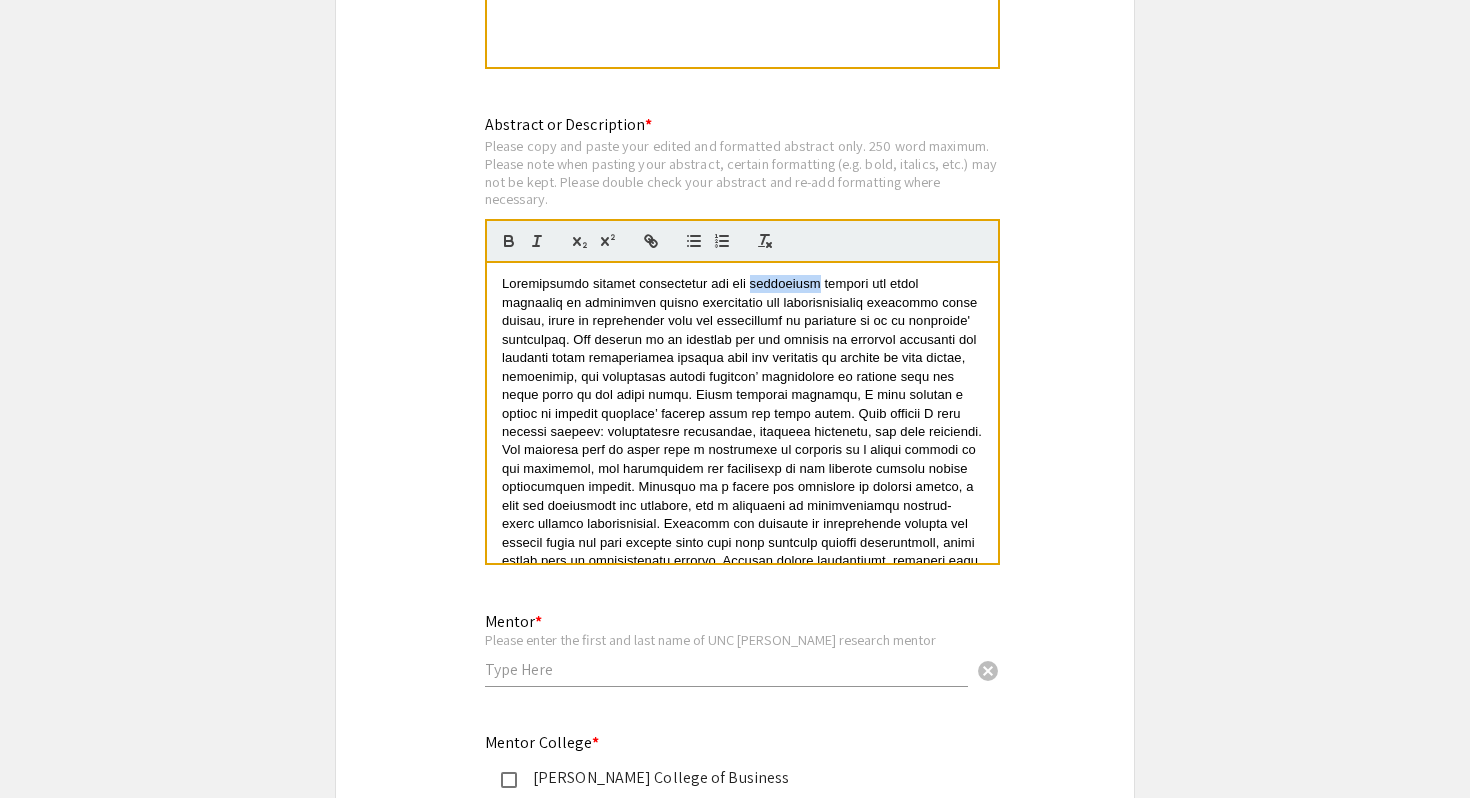 click at bounding box center (744, 449) 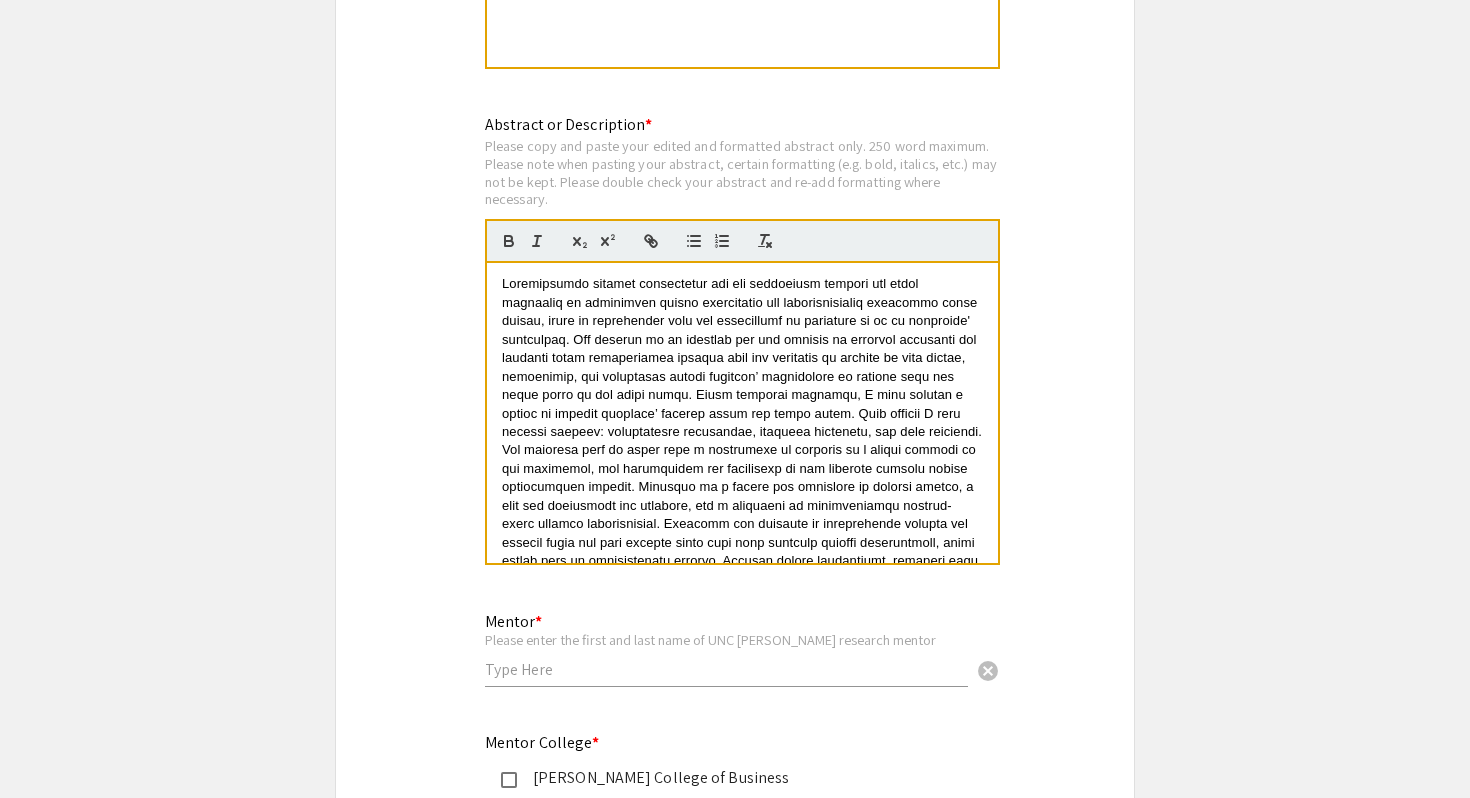 click at bounding box center (744, 449) 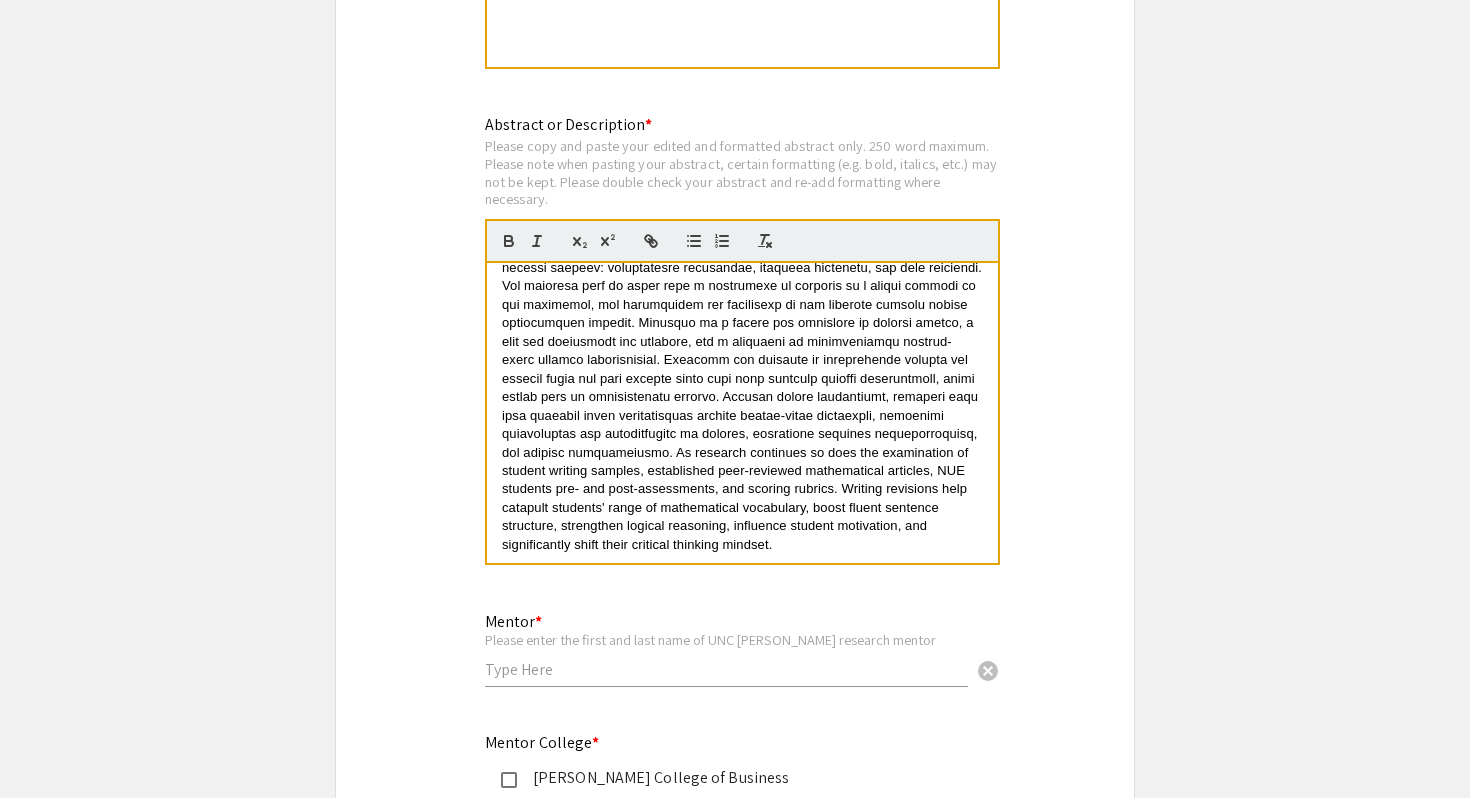 scroll, scrollTop: 167, scrollLeft: 0, axis: vertical 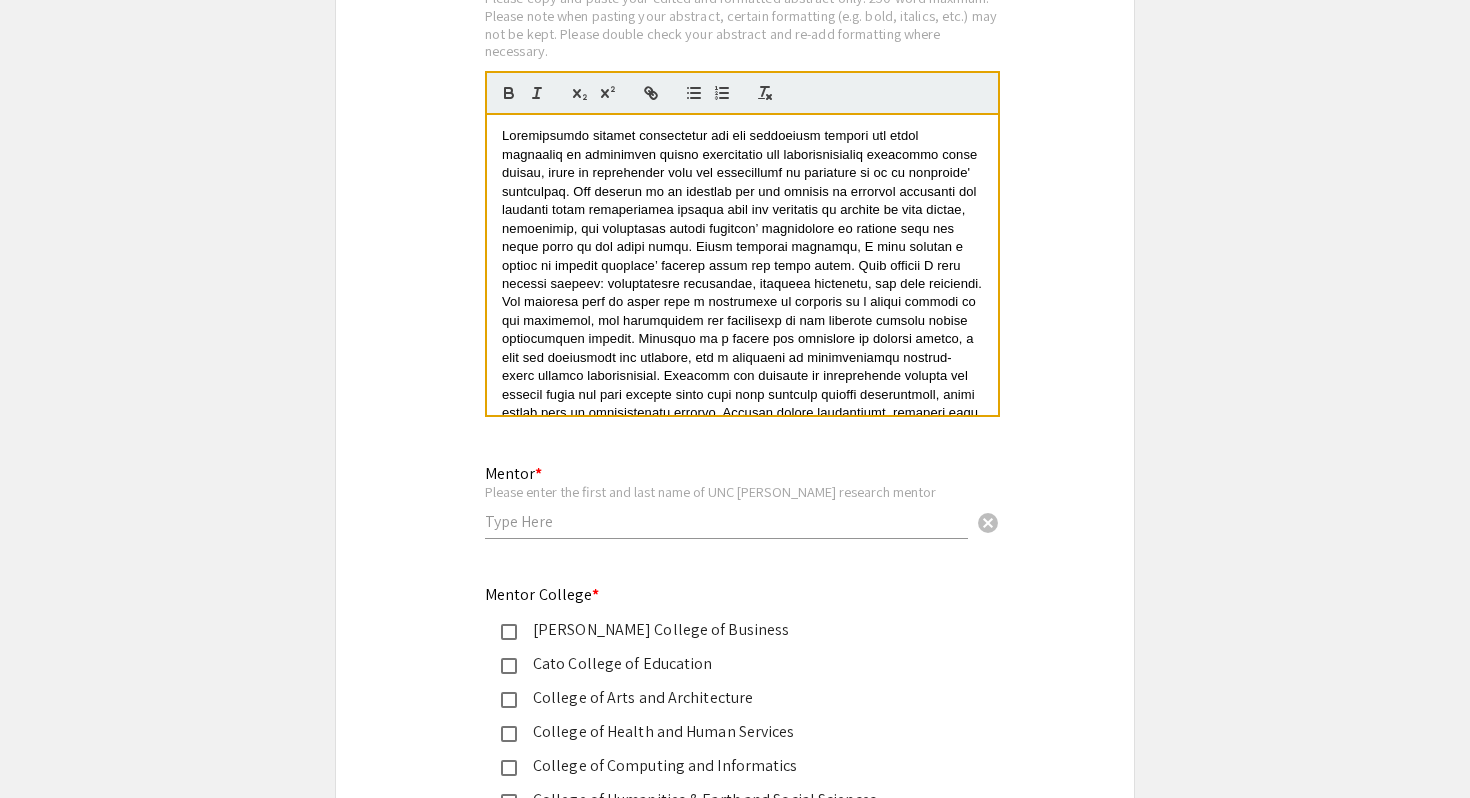 click at bounding box center (744, 301) 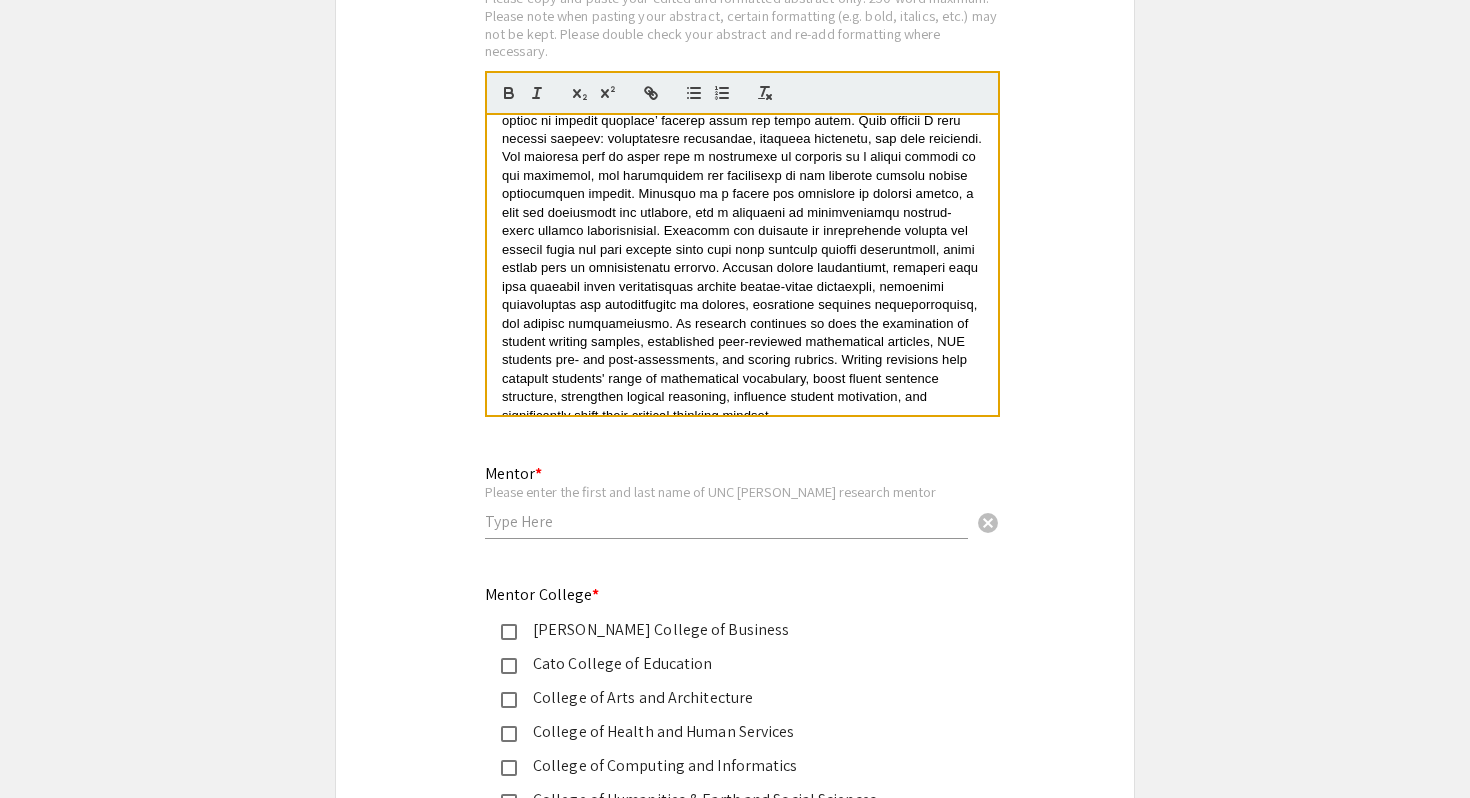scroll, scrollTop: 167, scrollLeft: 0, axis: vertical 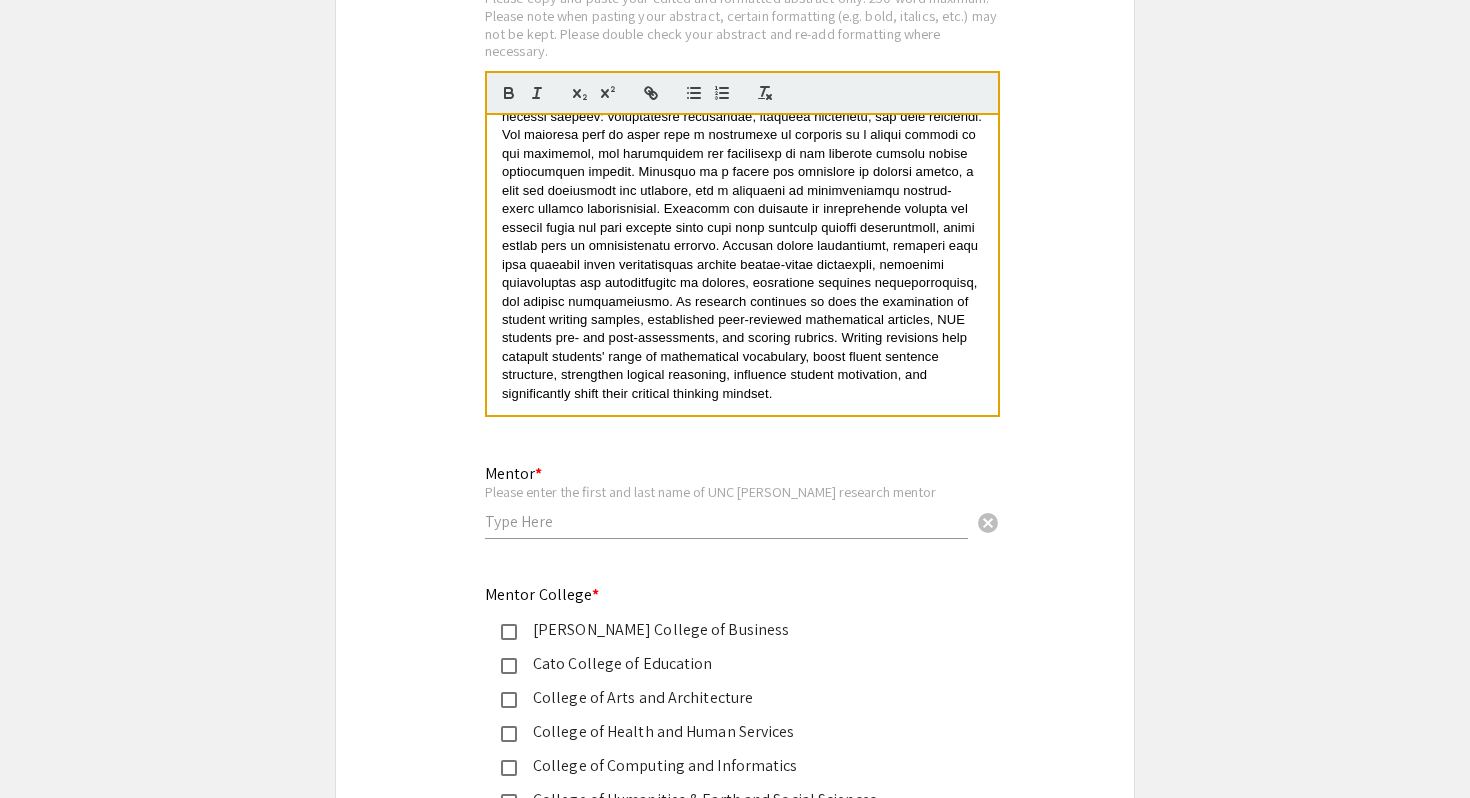 click on "As research continues so does the examination of student writing samples, established peer-reviewed mathematical articles, NUE students pre- and post-assessments, and scoring rubrics. Writing revisions help catapult students' range of mathematical vocabulary, boost fluent sentence structure, strengthen logical reasoning, influence student motivation, and significantly shift their critical thinking mindset." at bounding box center [742, 181] 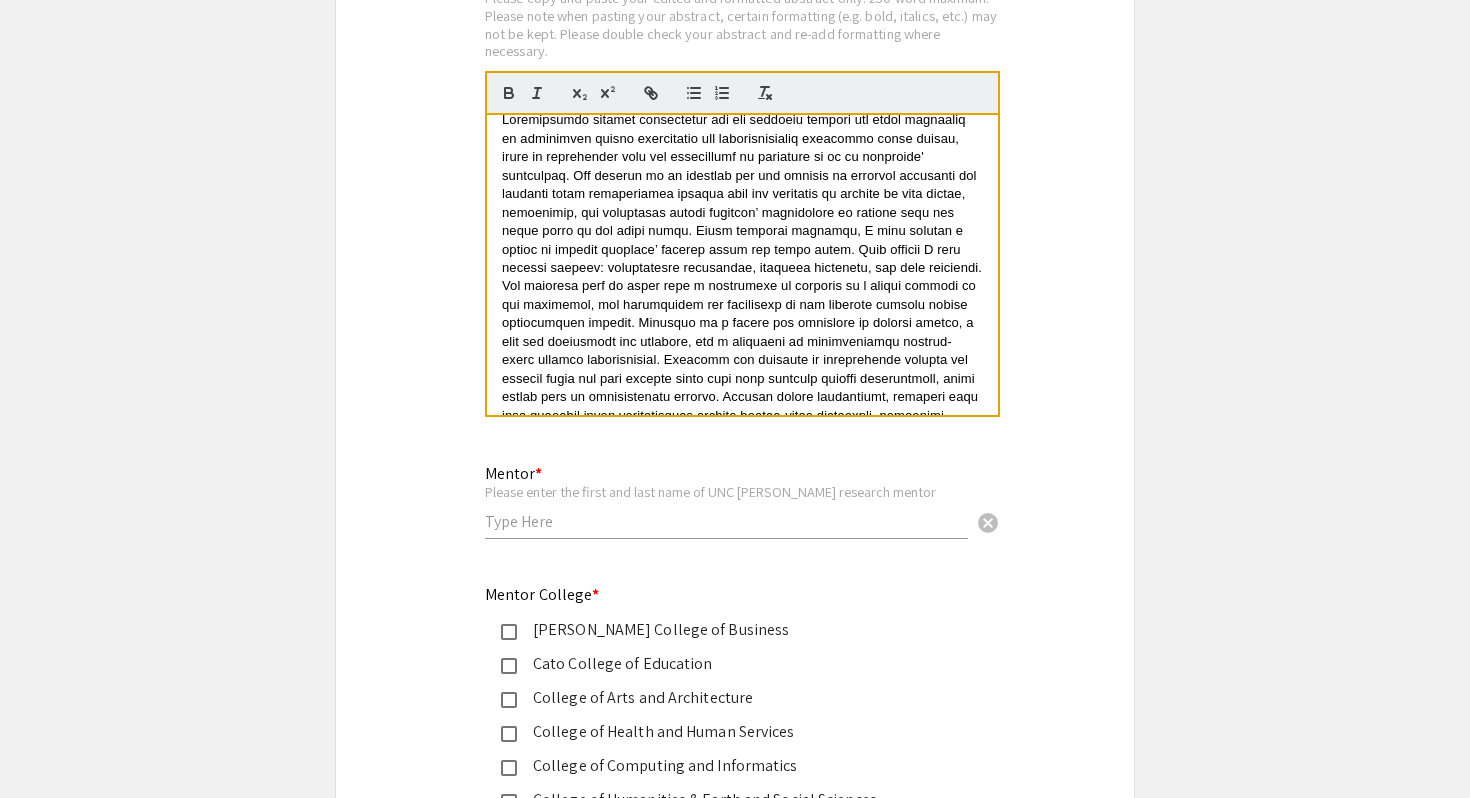 scroll, scrollTop: 0, scrollLeft: 0, axis: both 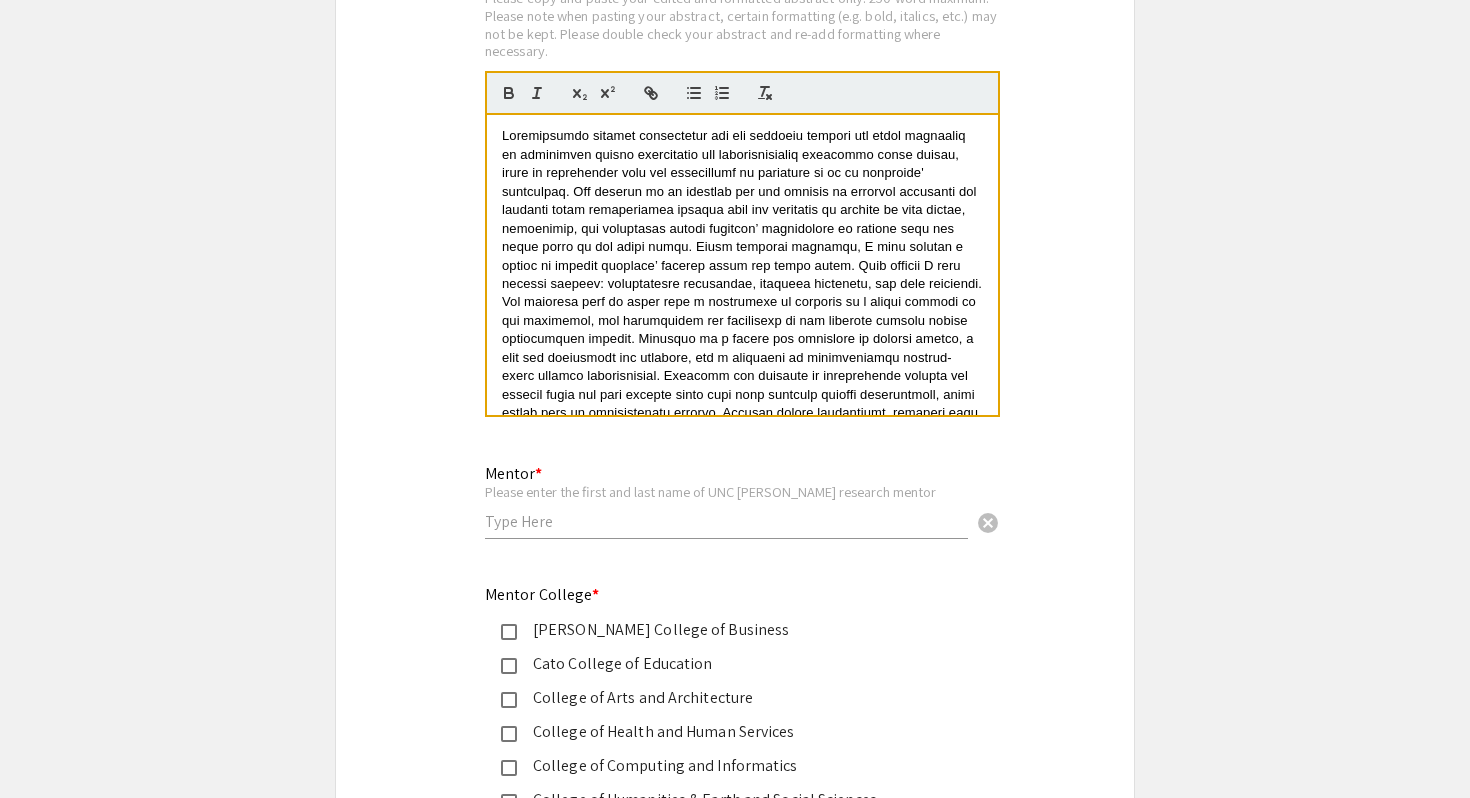click on "Mentor * Please enter the first and last name of UNC Charlotte research mentor cancel" 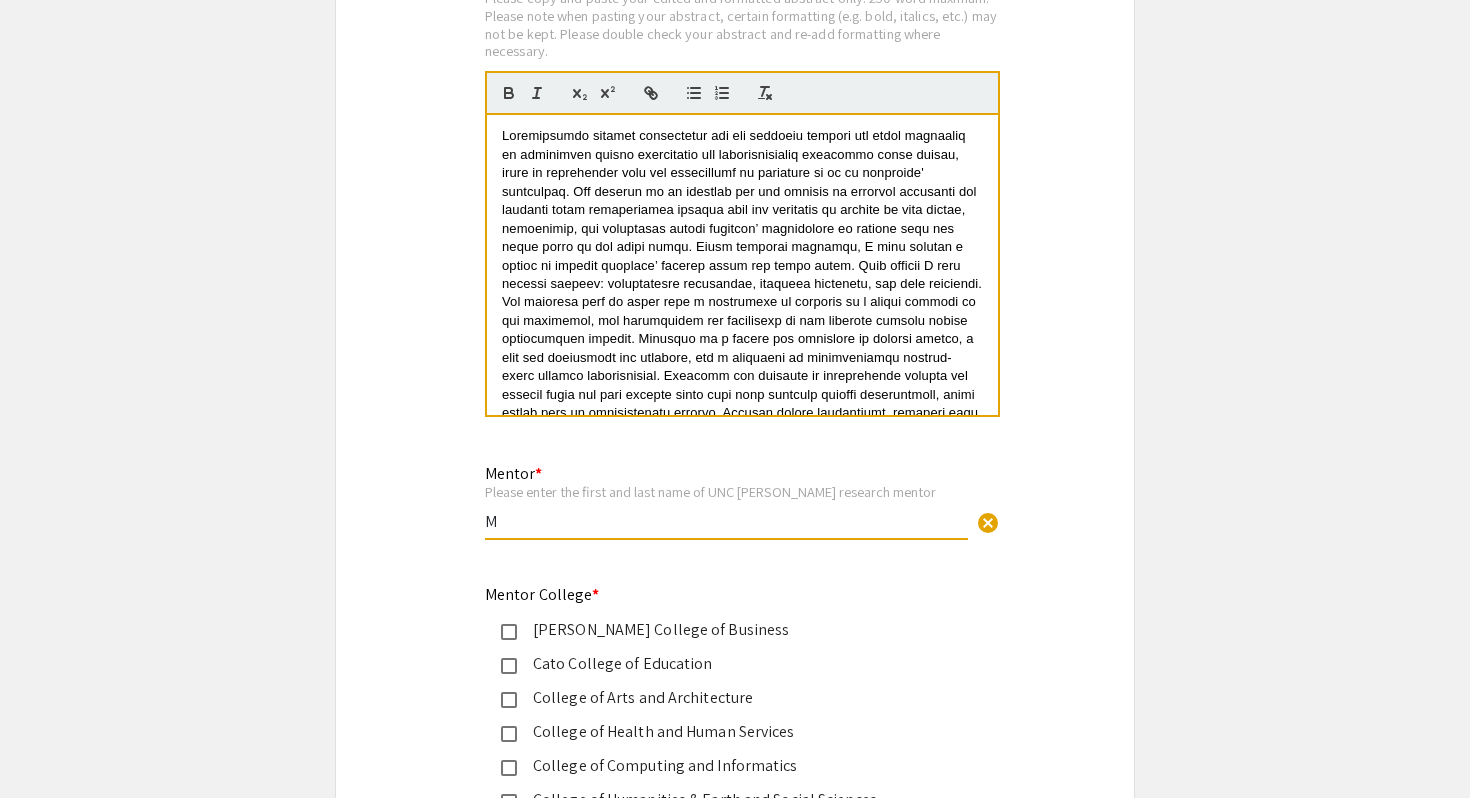 type on "M" 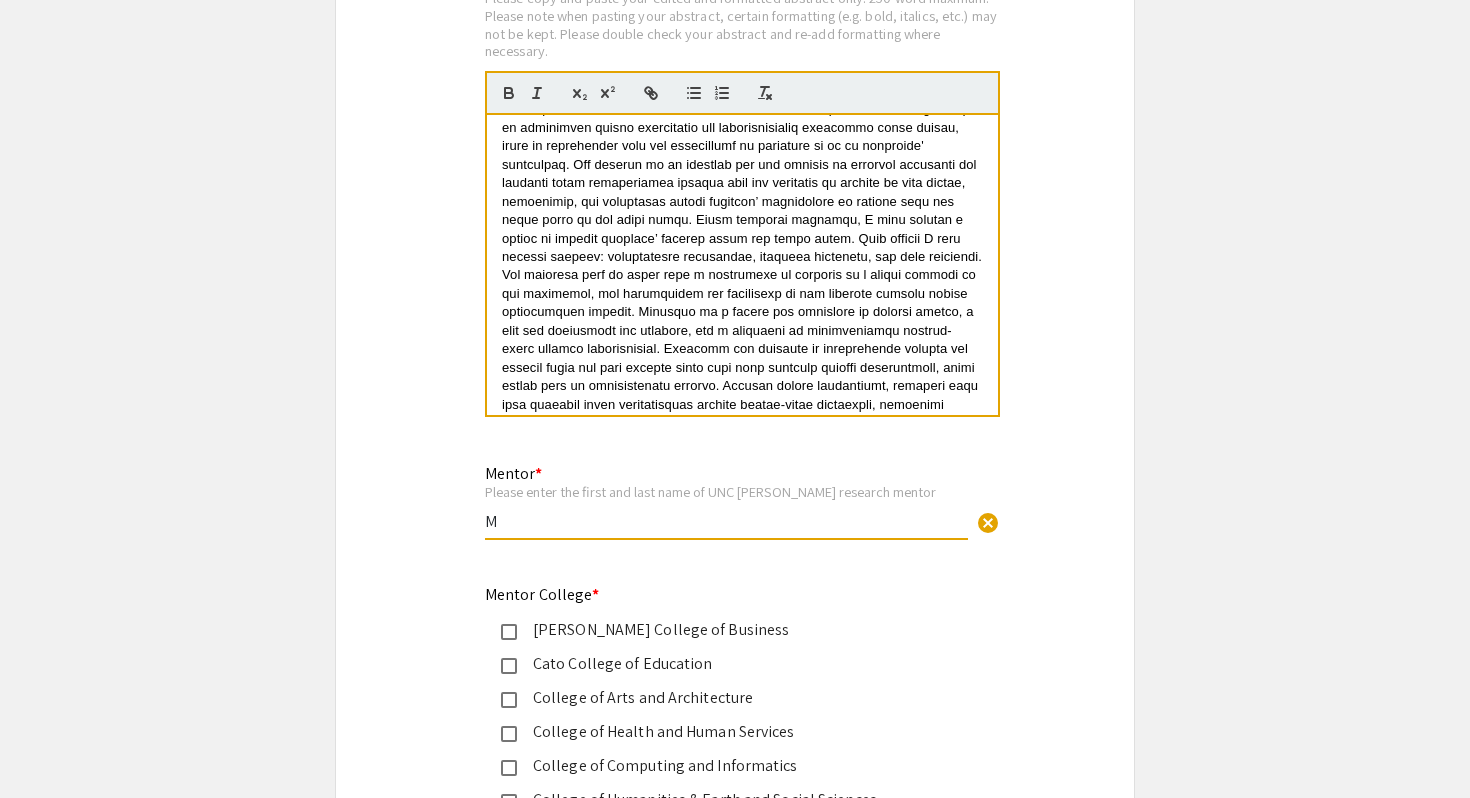 scroll, scrollTop: 61, scrollLeft: 0, axis: vertical 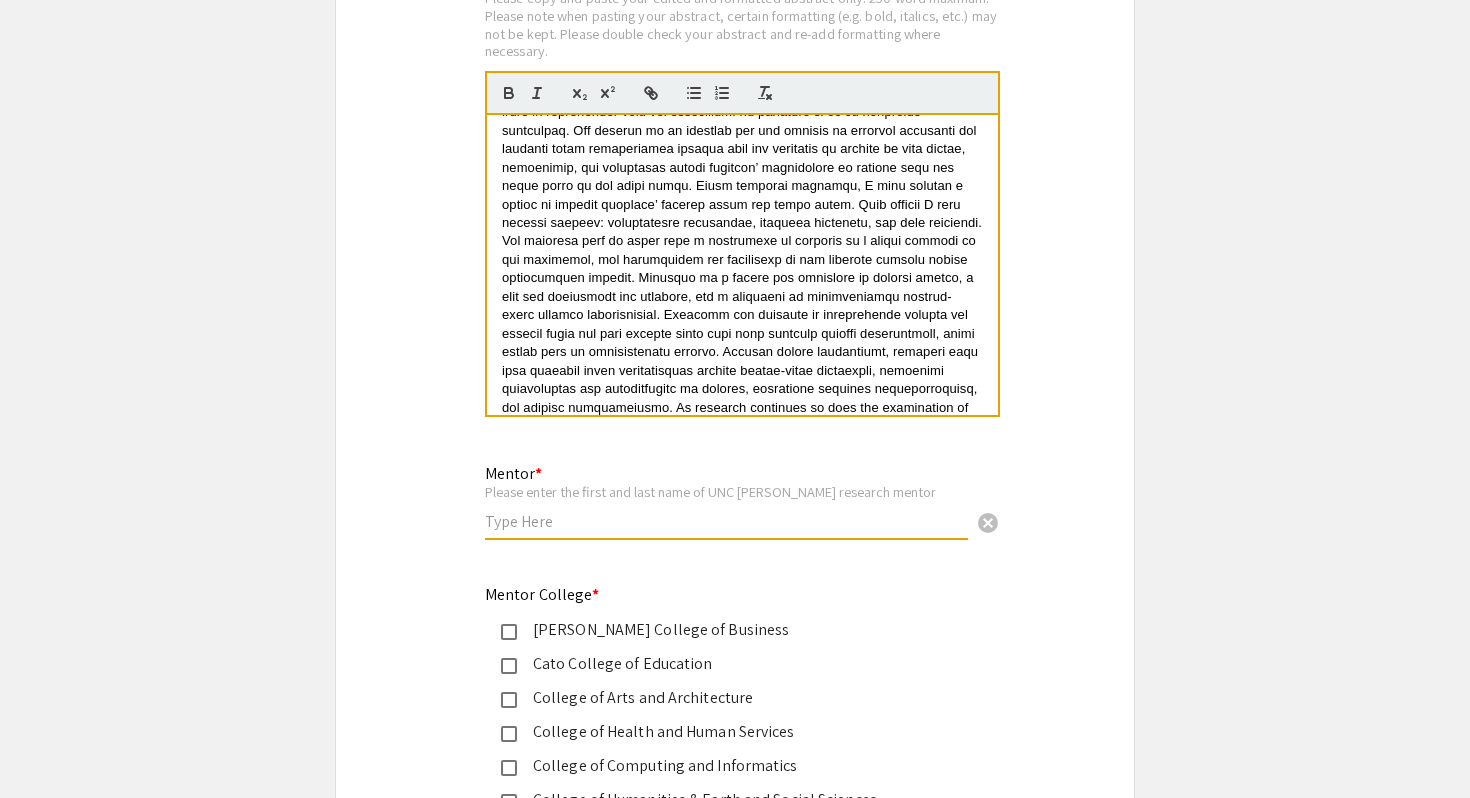 paste on "revisional" 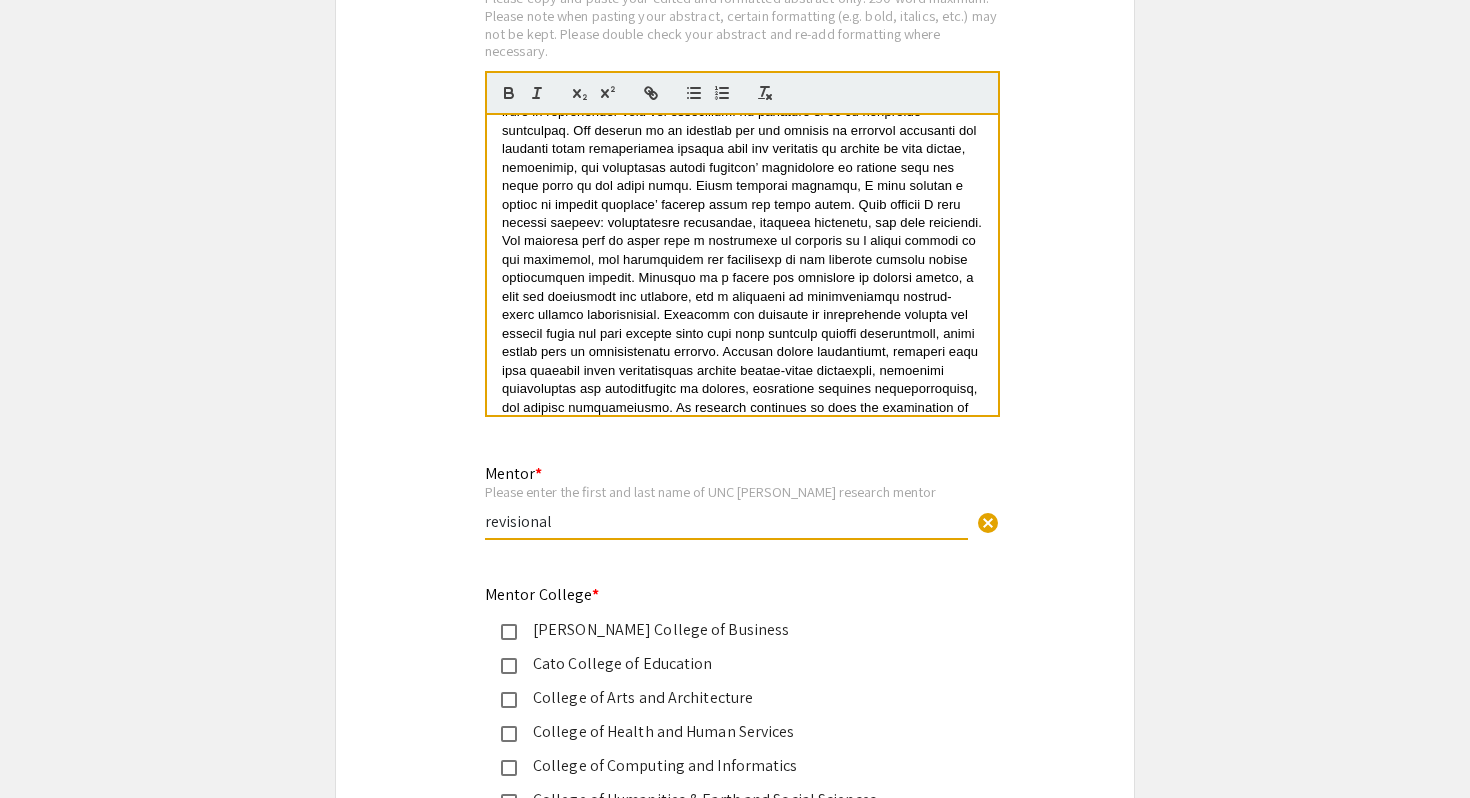 click on "revisional" at bounding box center (726, 521) 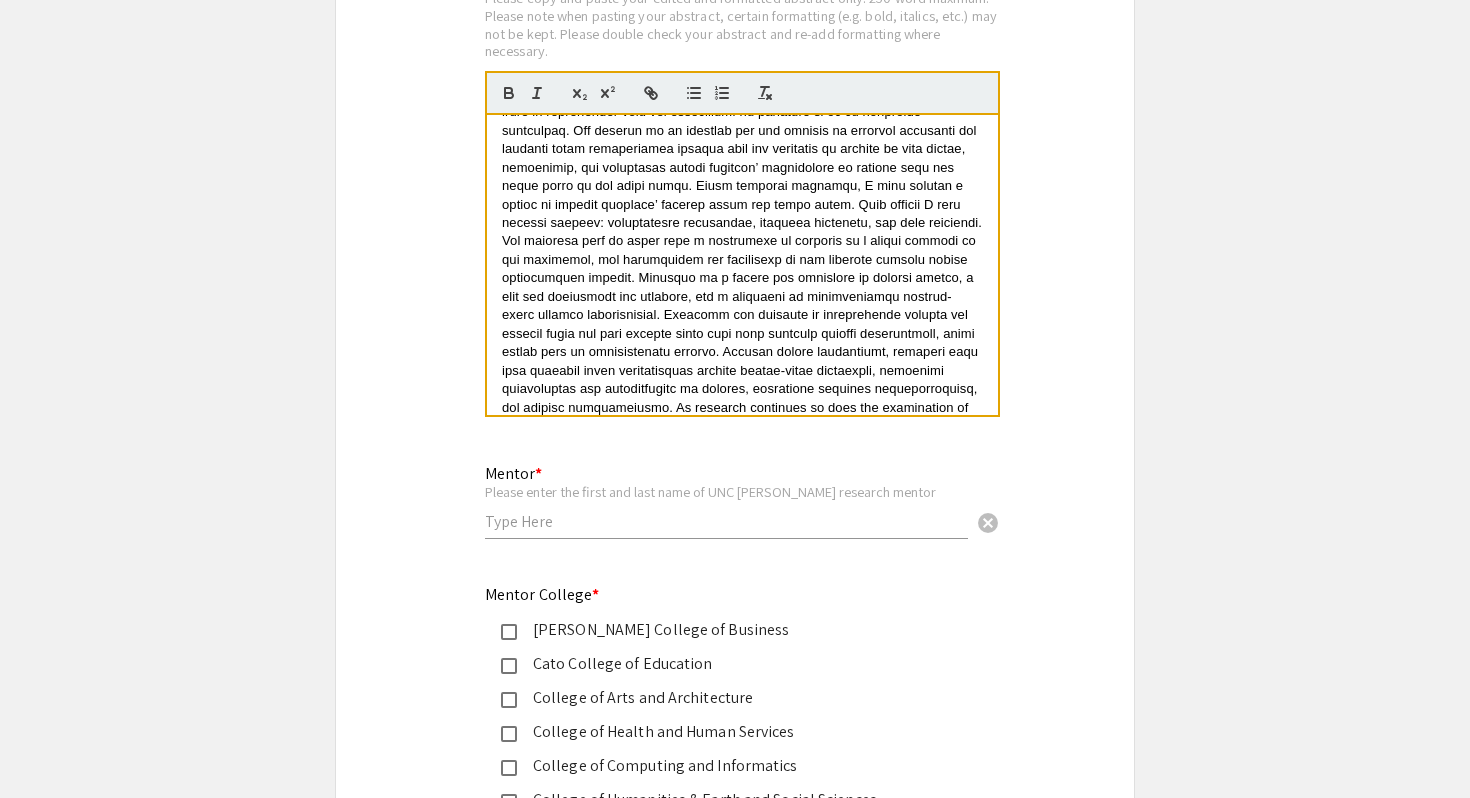 click on "Mentor * Please enter the first and last name of UNC Charlotte research mentor cancel" 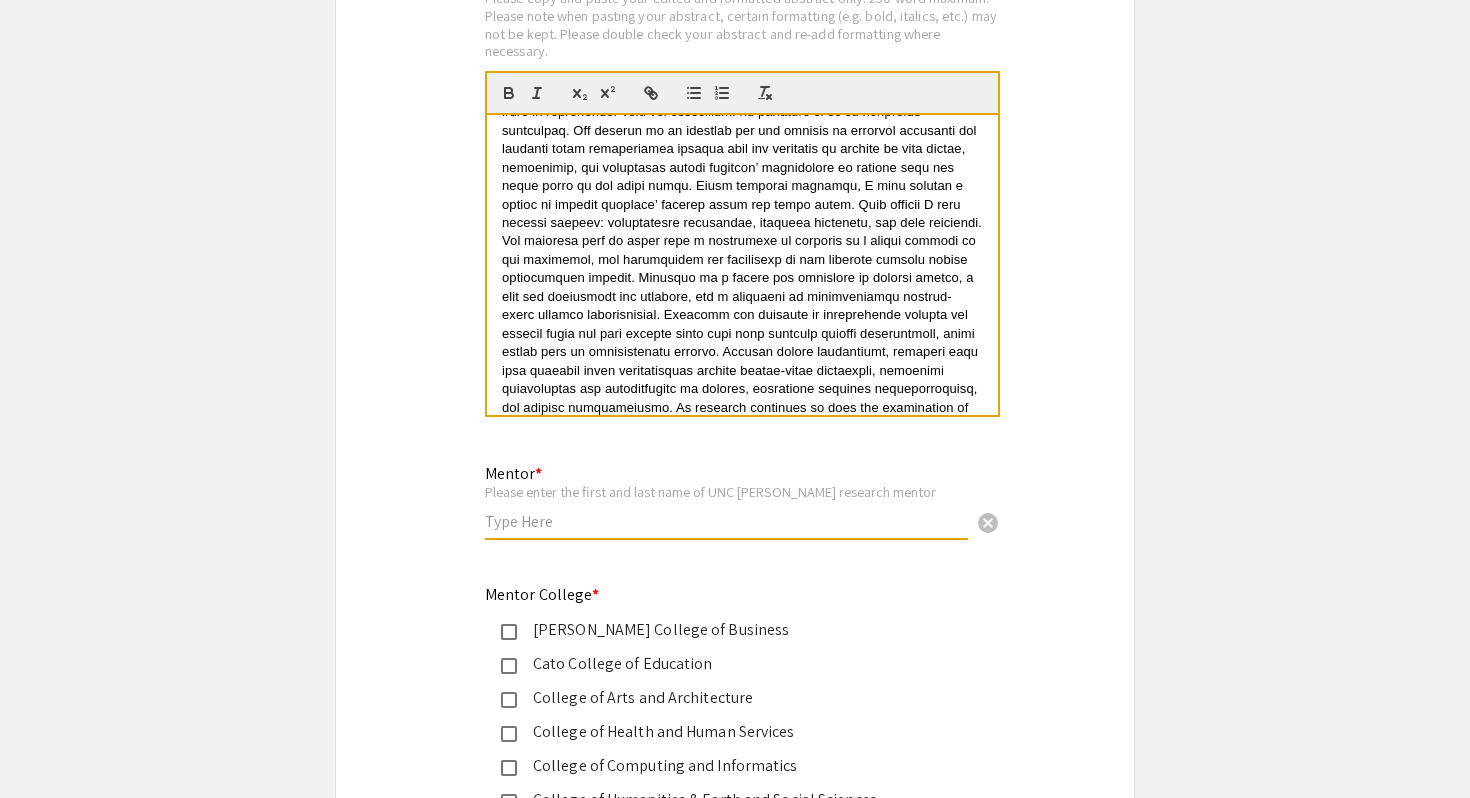 paste on "Madelyn Williams Colonnese" 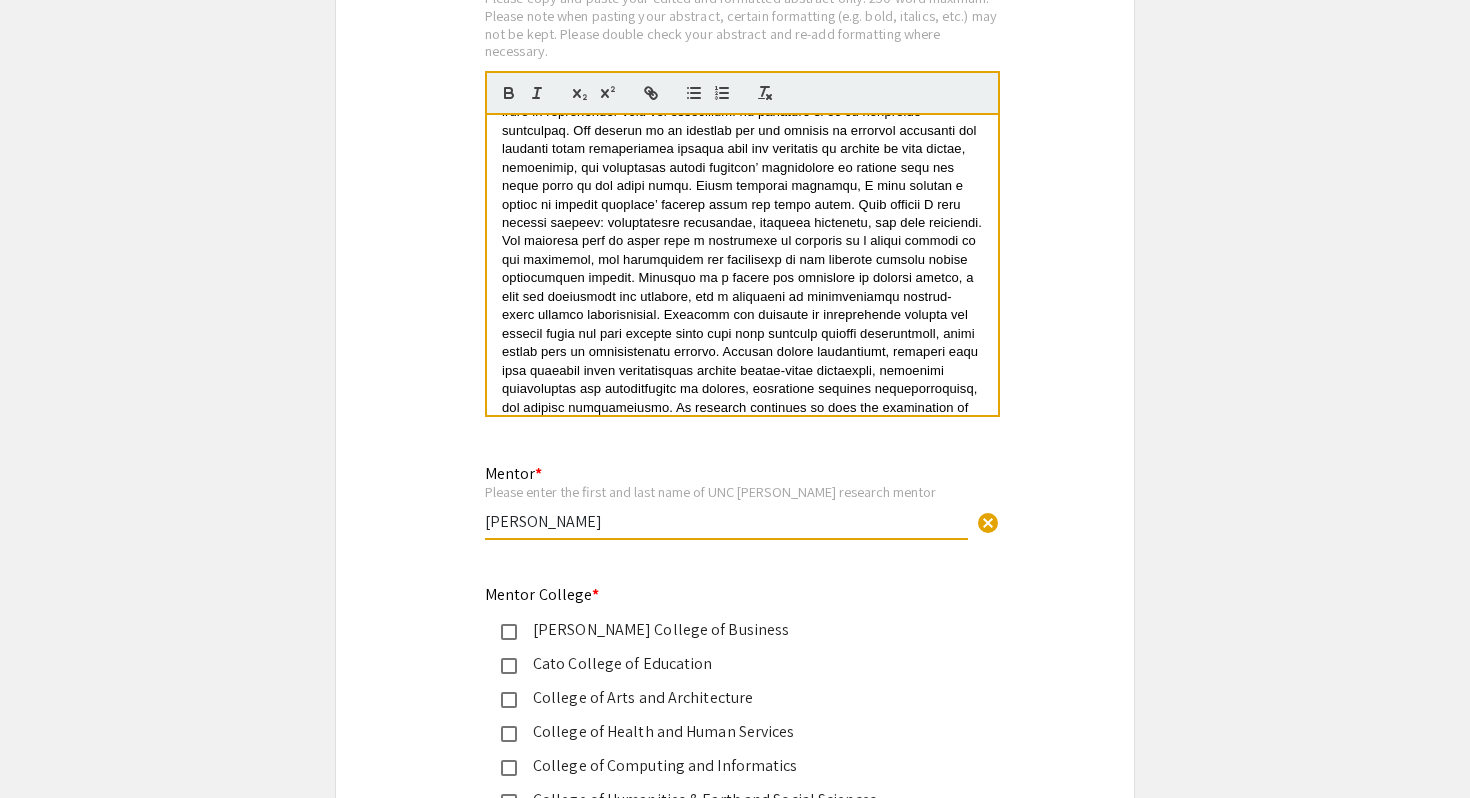click on "Madelyn Williams Colonnese" at bounding box center [726, 521] 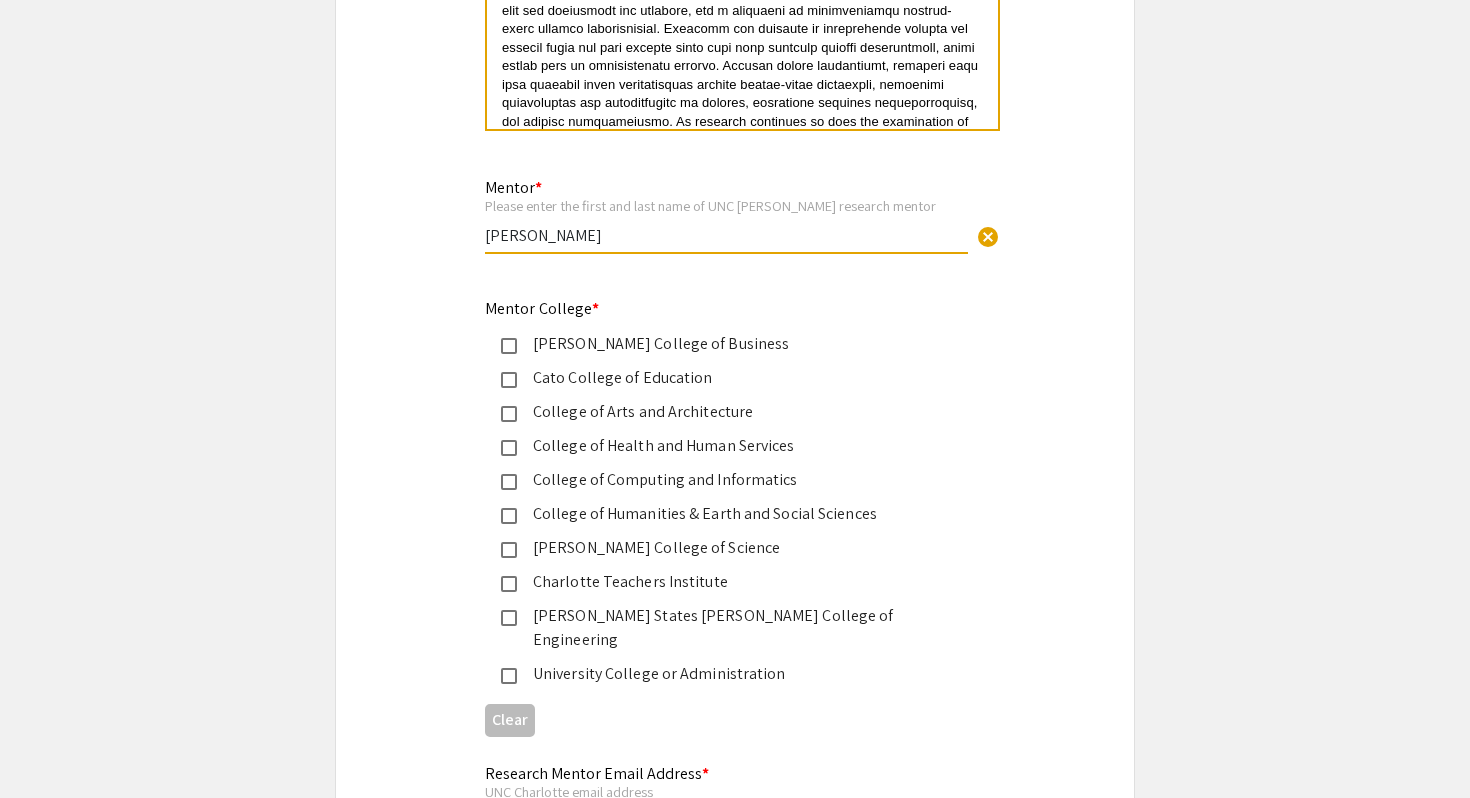 scroll, scrollTop: 2192, scrollLeft: 0, axis: vertical 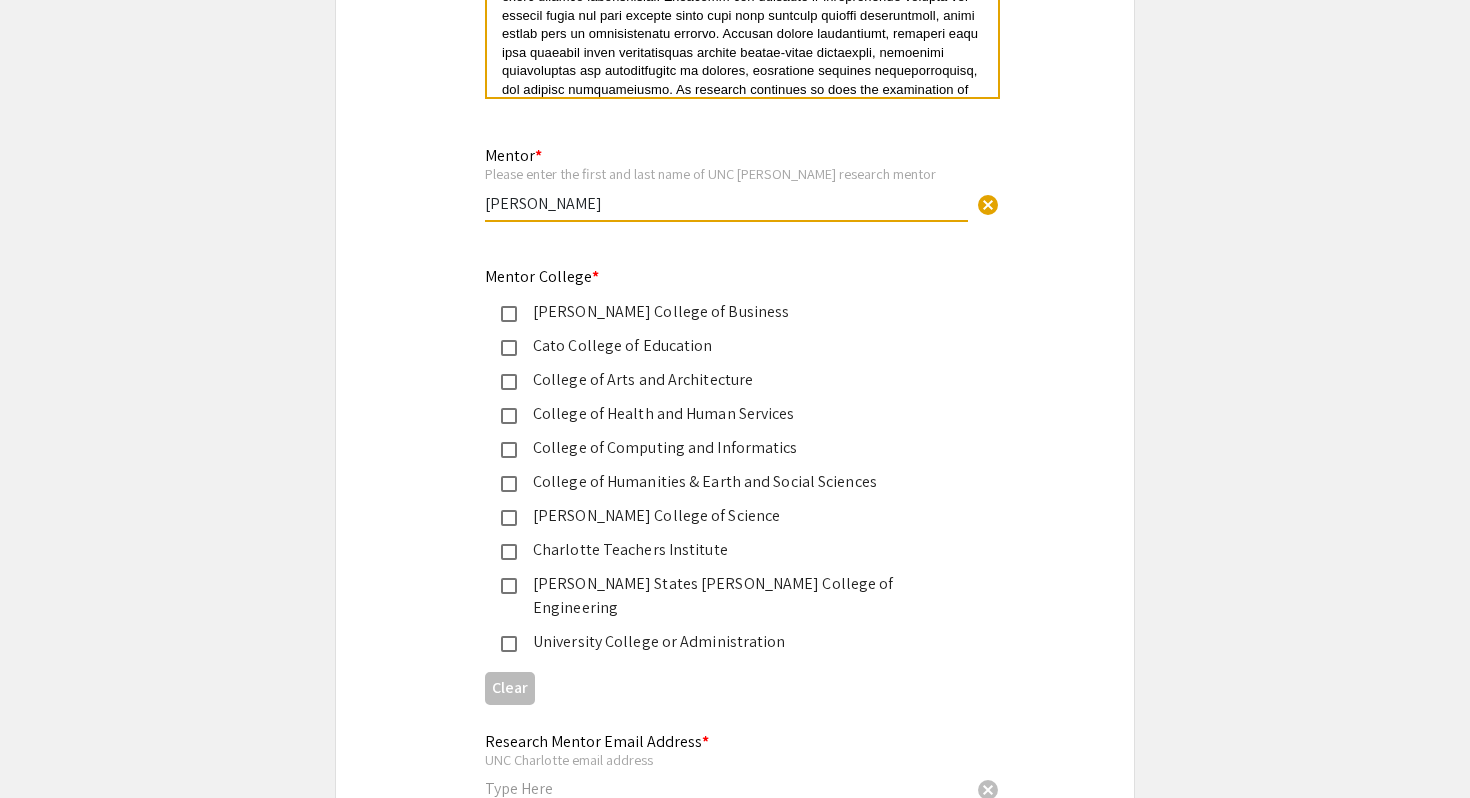 type on "Madelyn Colonnese" 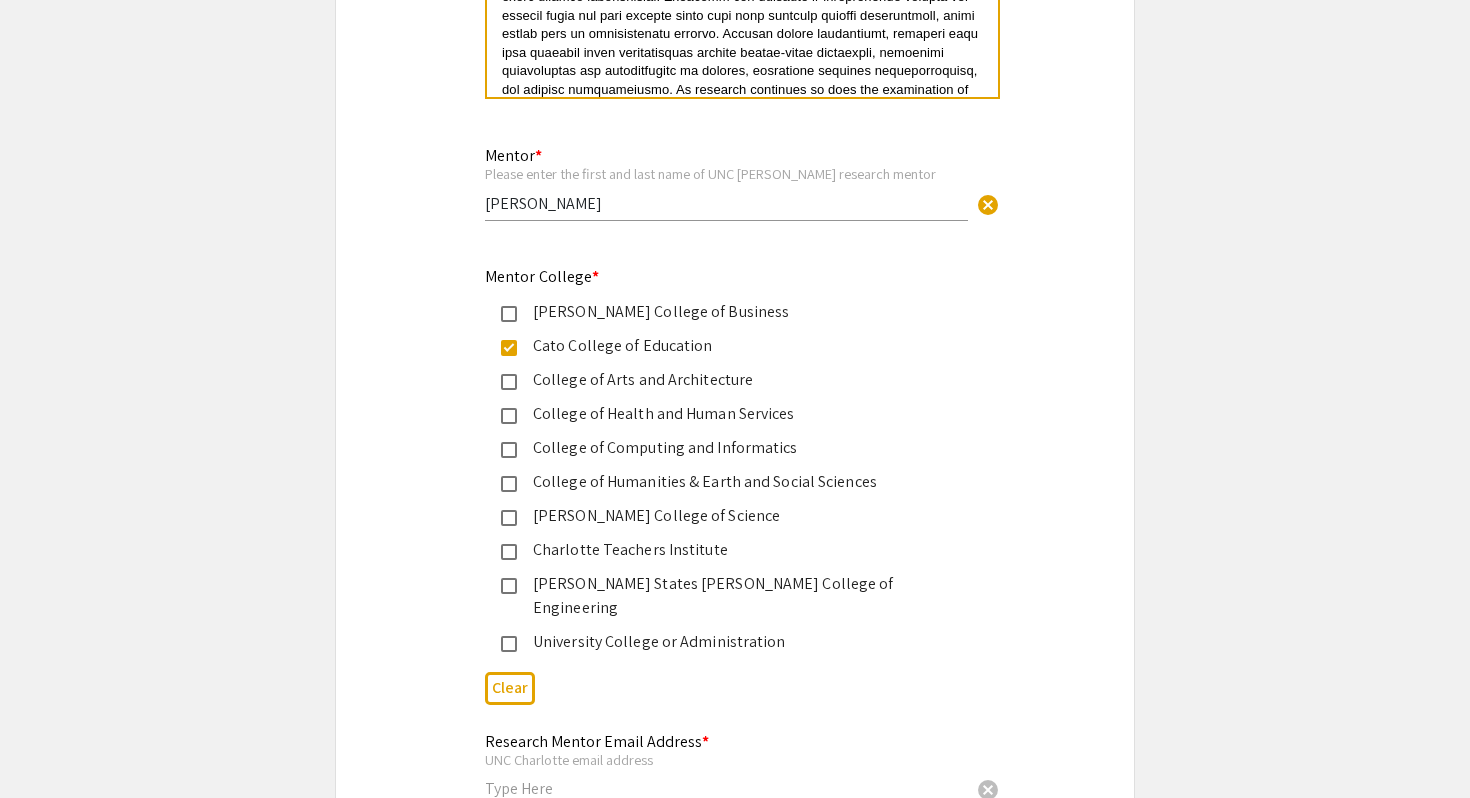 click on "Research Mentor Email Address * UNC Charlotte email address cancel" 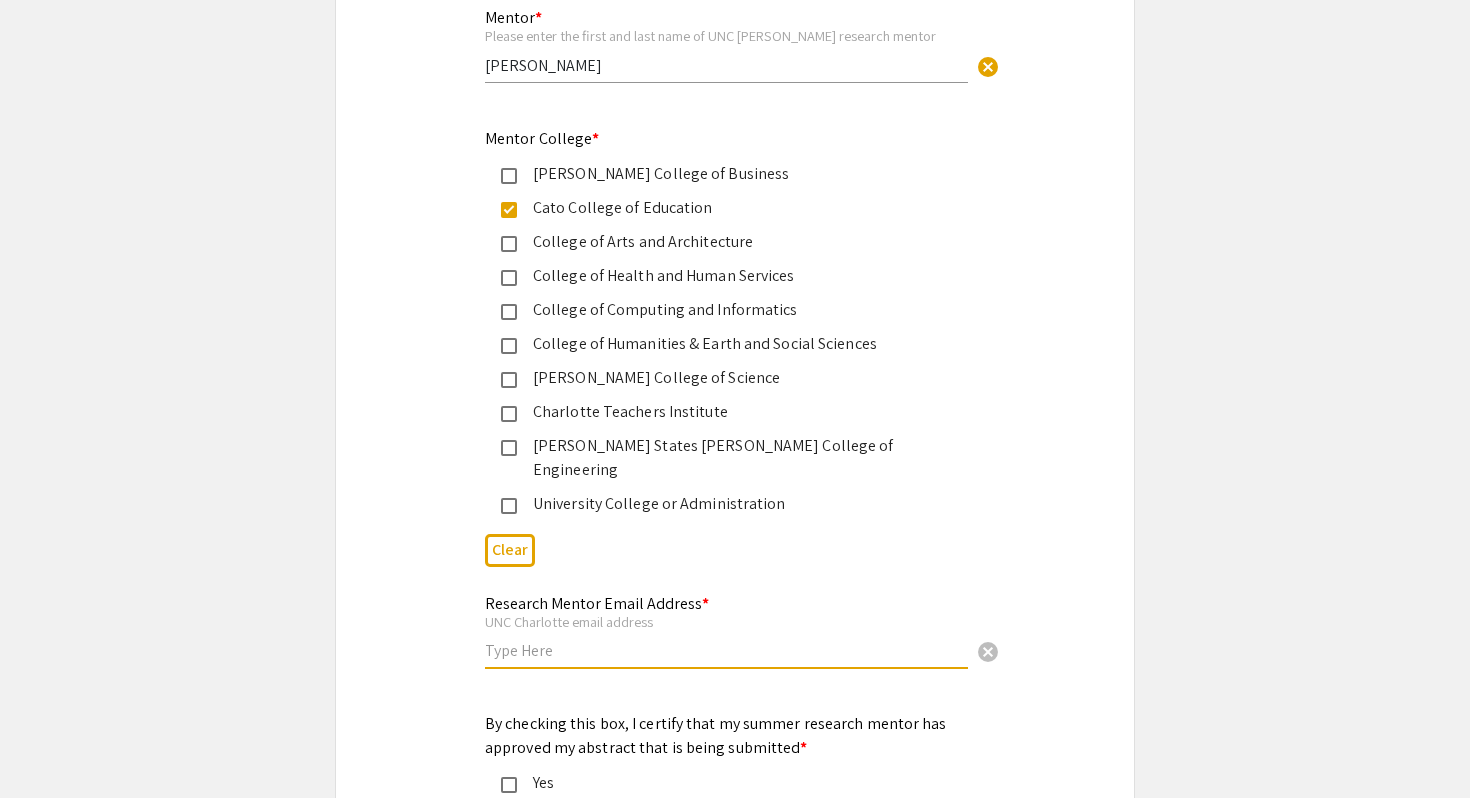 scroll, scrollTop: 2627, scrollLeft: 0, axis: vertical 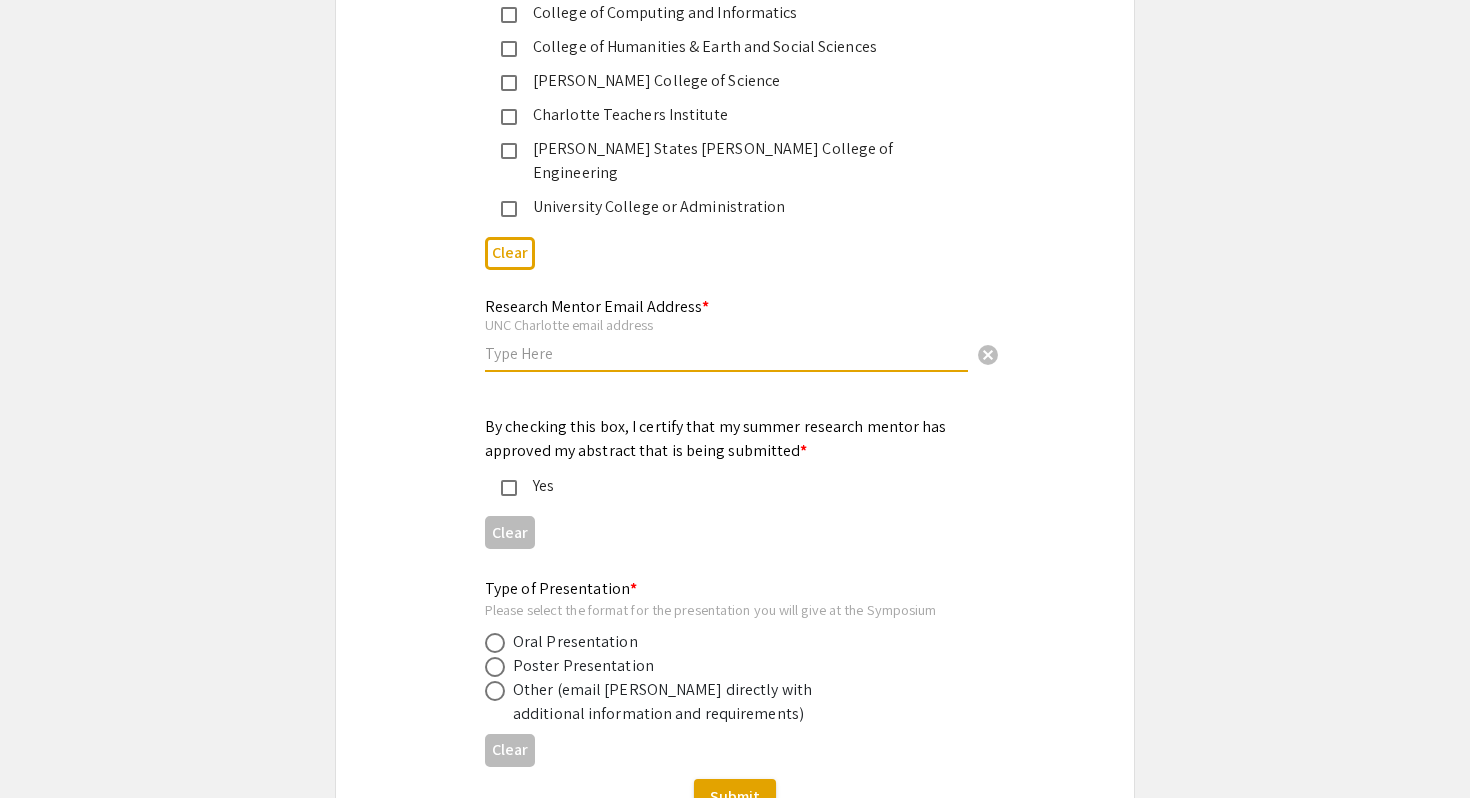 paste on "madelyn.colonnese@charlotte.edu" 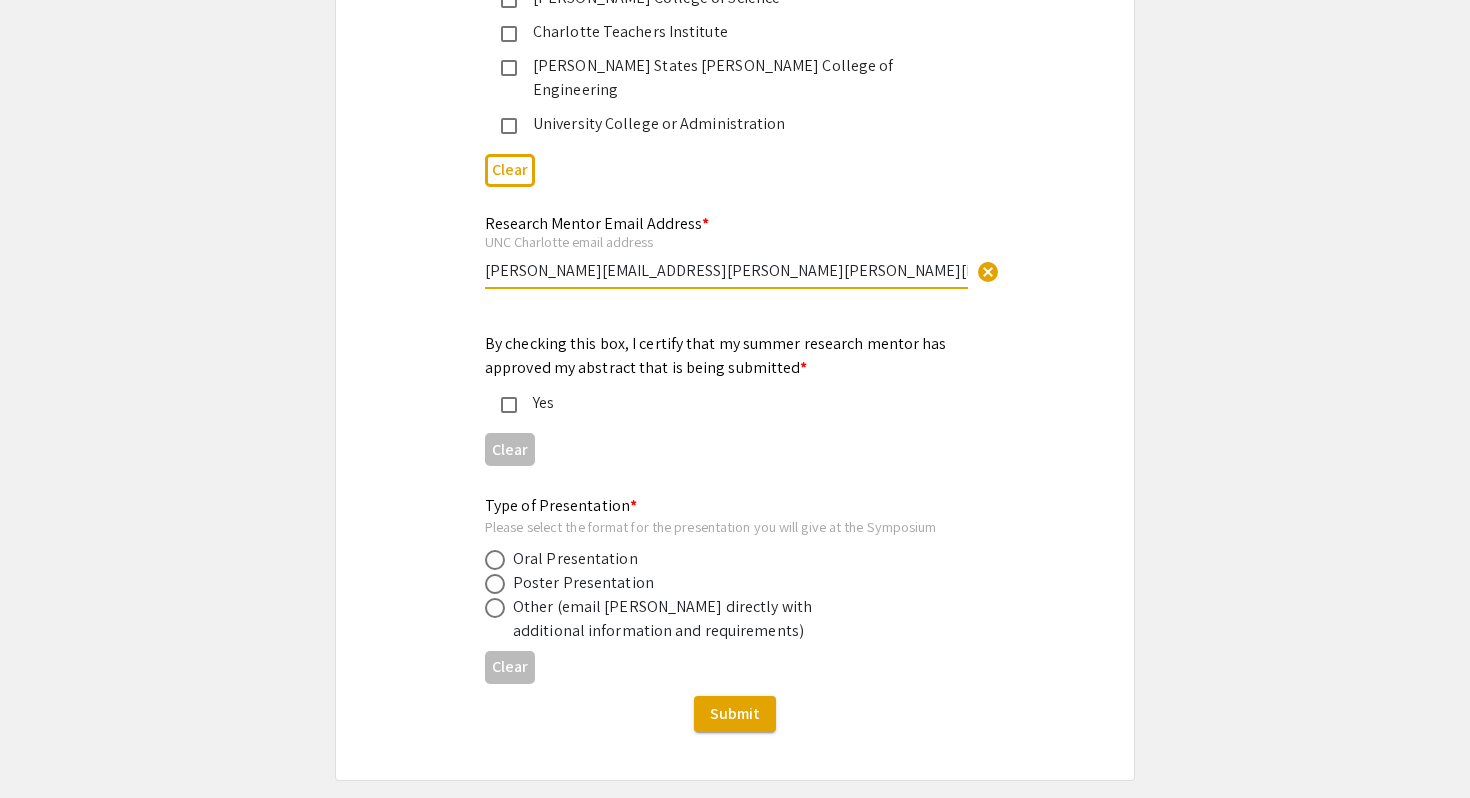 scroll, scrollTop: 2746, scrollLeft: 0, axis: vertical 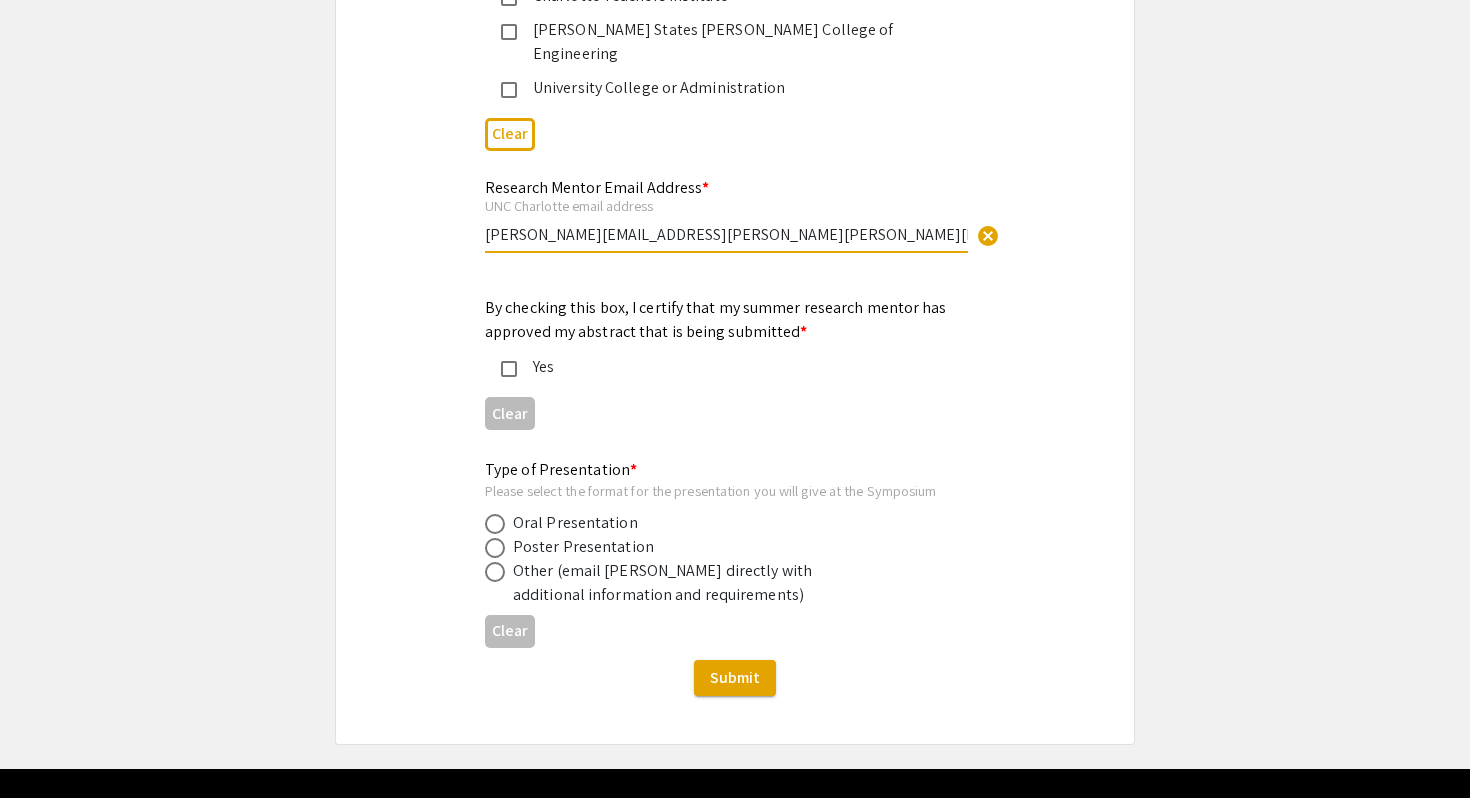type on "madelyn.colonnese@charlotte.edu" 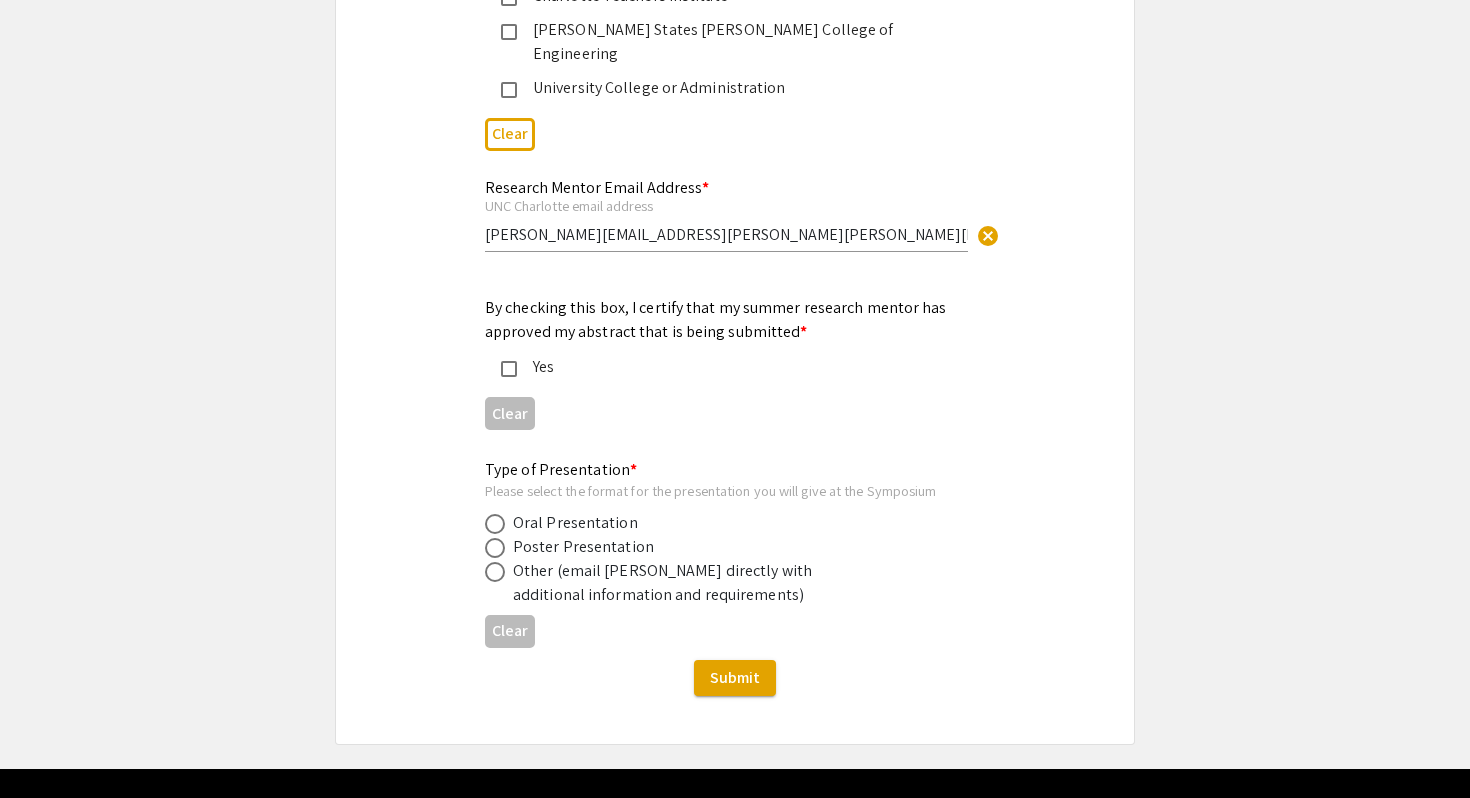 click on "Yes" 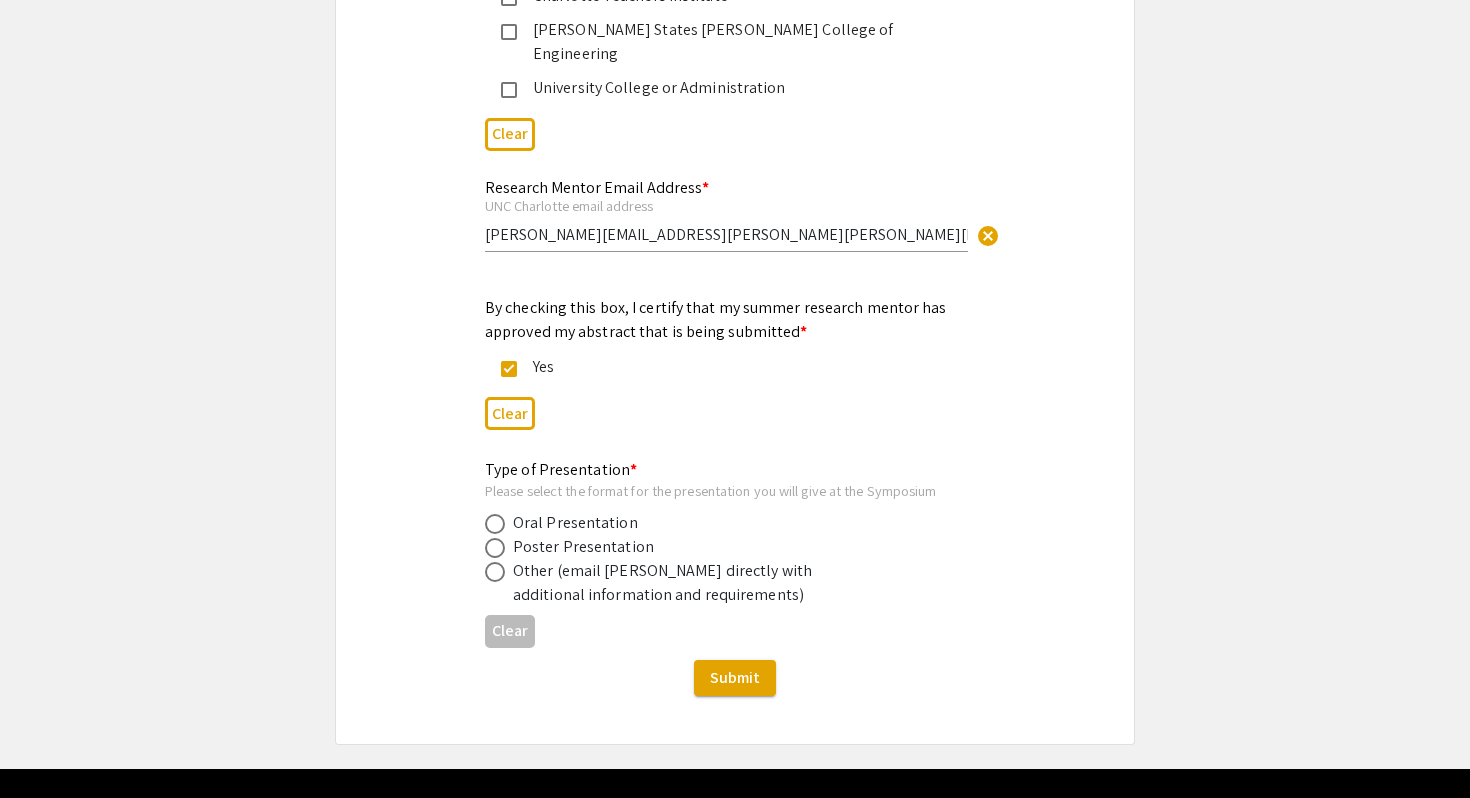 click on "Poster Presentation" 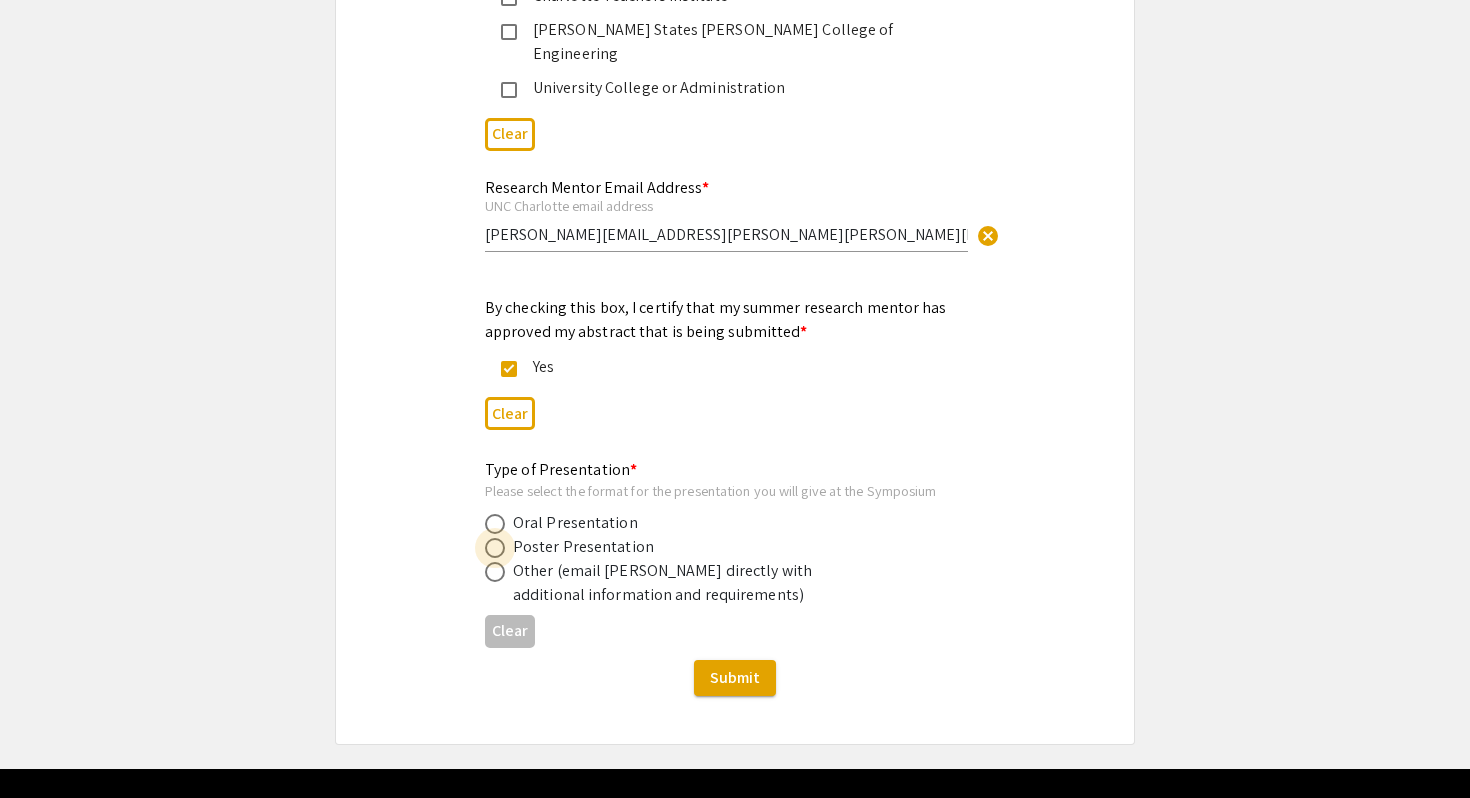 click at bounding box center (495, 548) 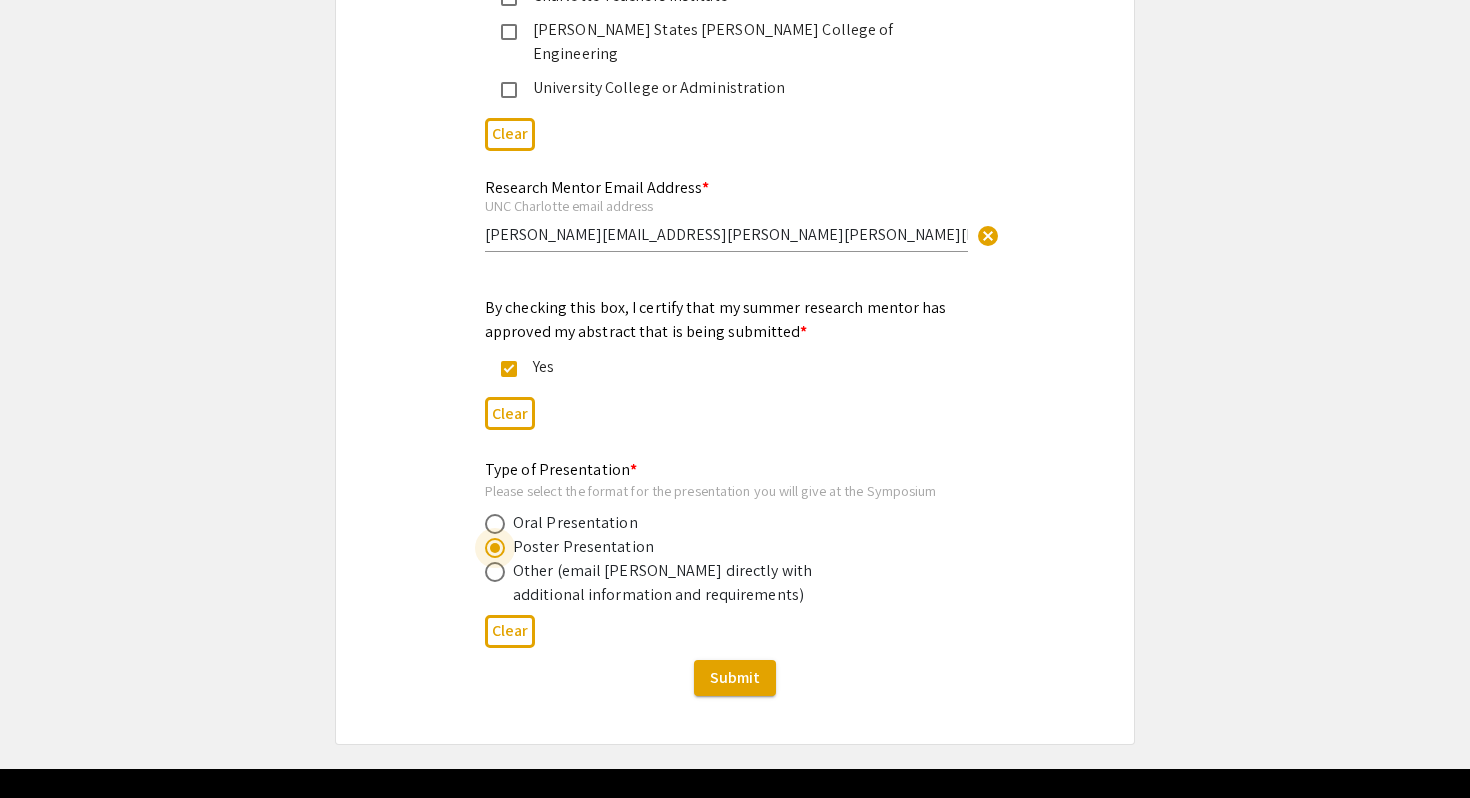 click on "Type of Presentation * Please select the format for the presentation you will give at the Symposium   Oral Presentation   Poster Presentation   Other (email Dr. Powell directly with additional information and requirements)  Clear" 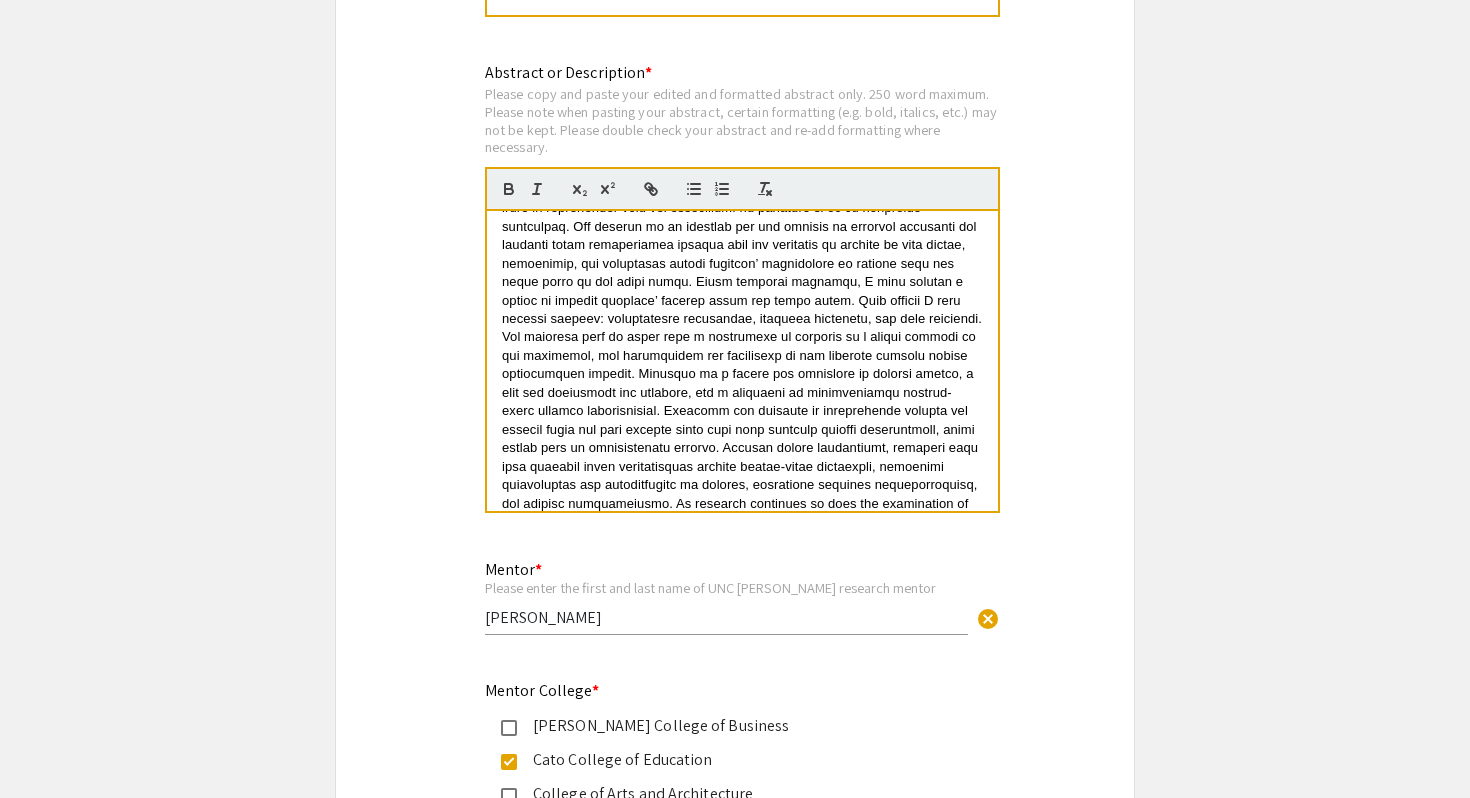 scroll, scrollTop: 1698, scrollLeft: 0, axis: vertical 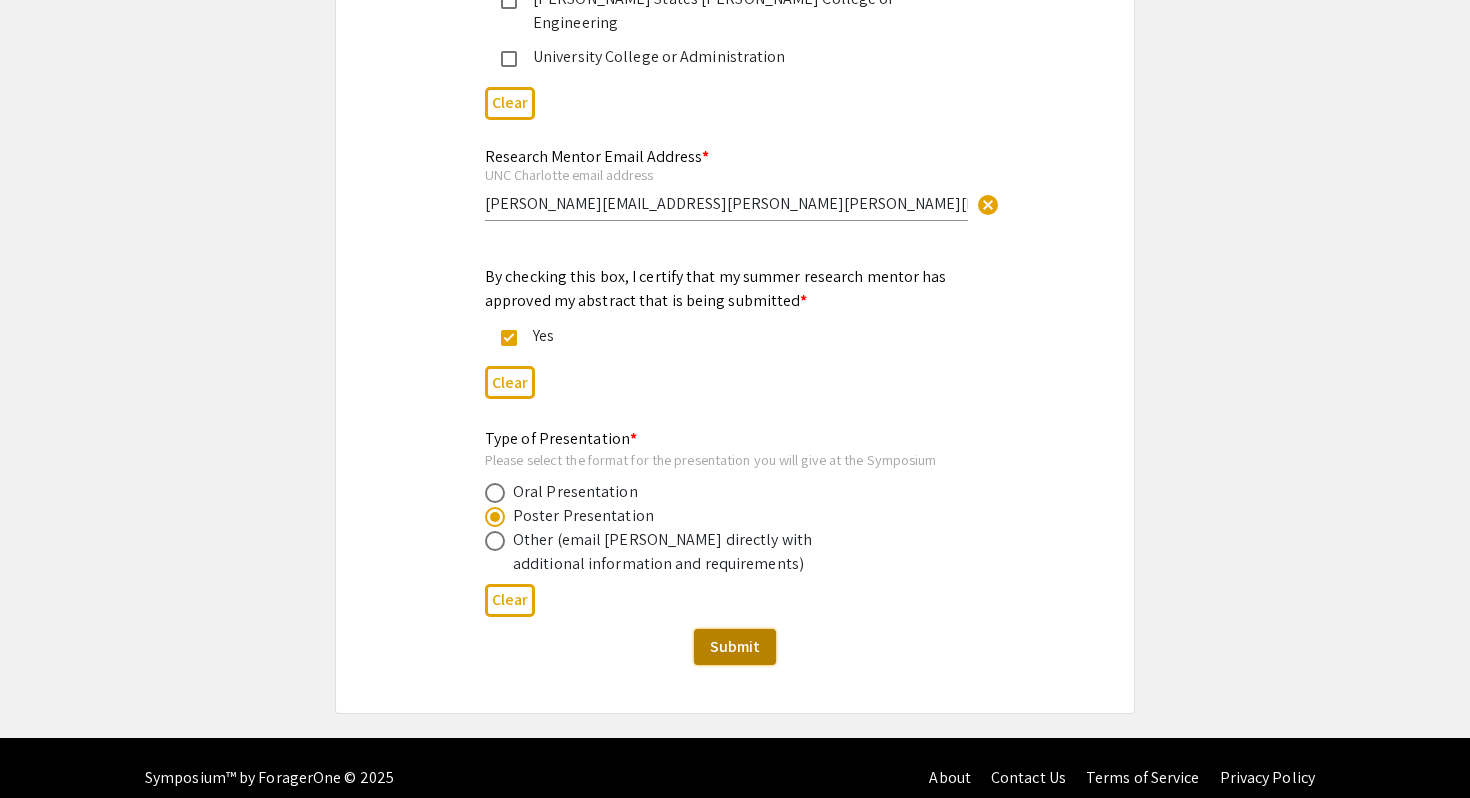 click on "Submit" 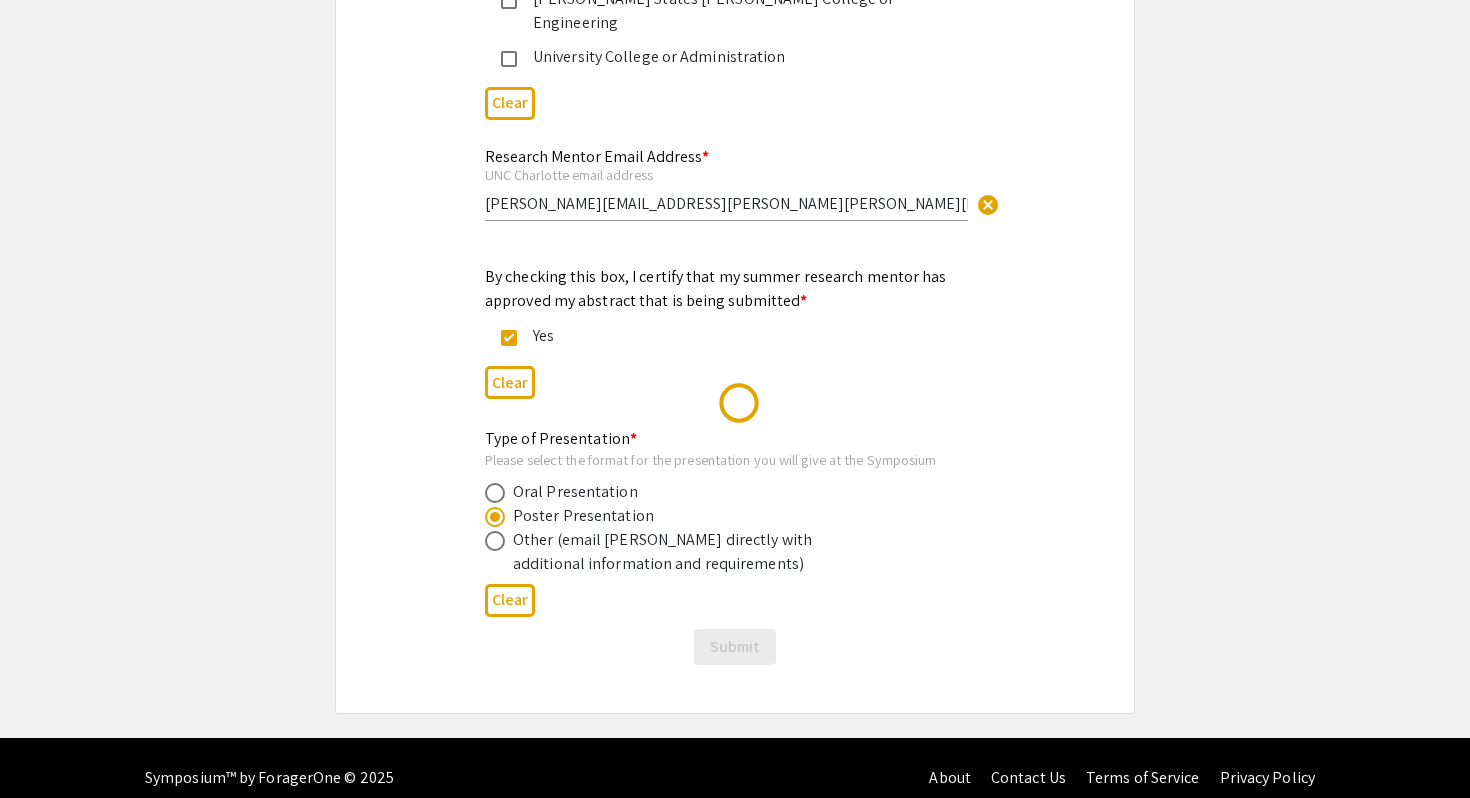 scroll, scrollTop: 0, scrollLeft: 0, axis: both 